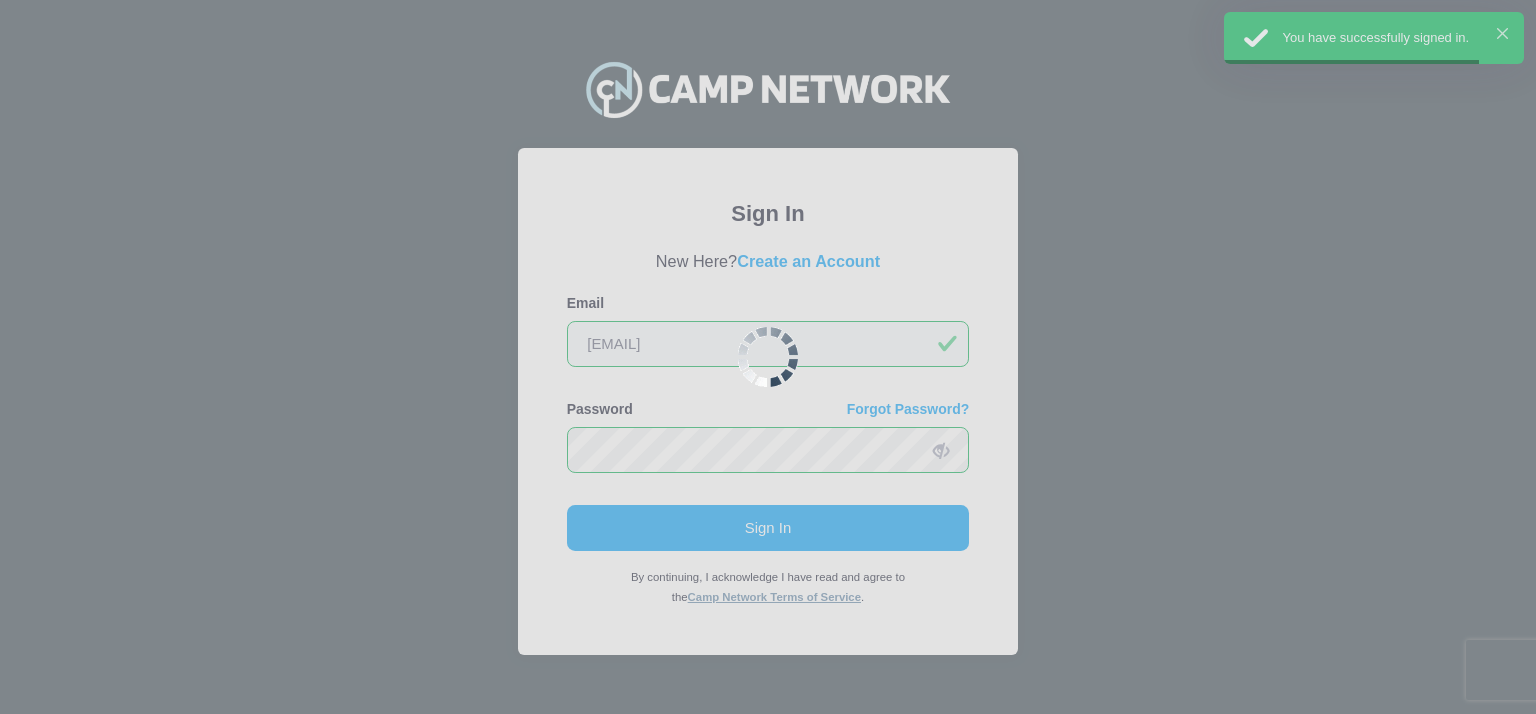 scroll, scrollTop: 0, scrollLeft: 0, axis: both 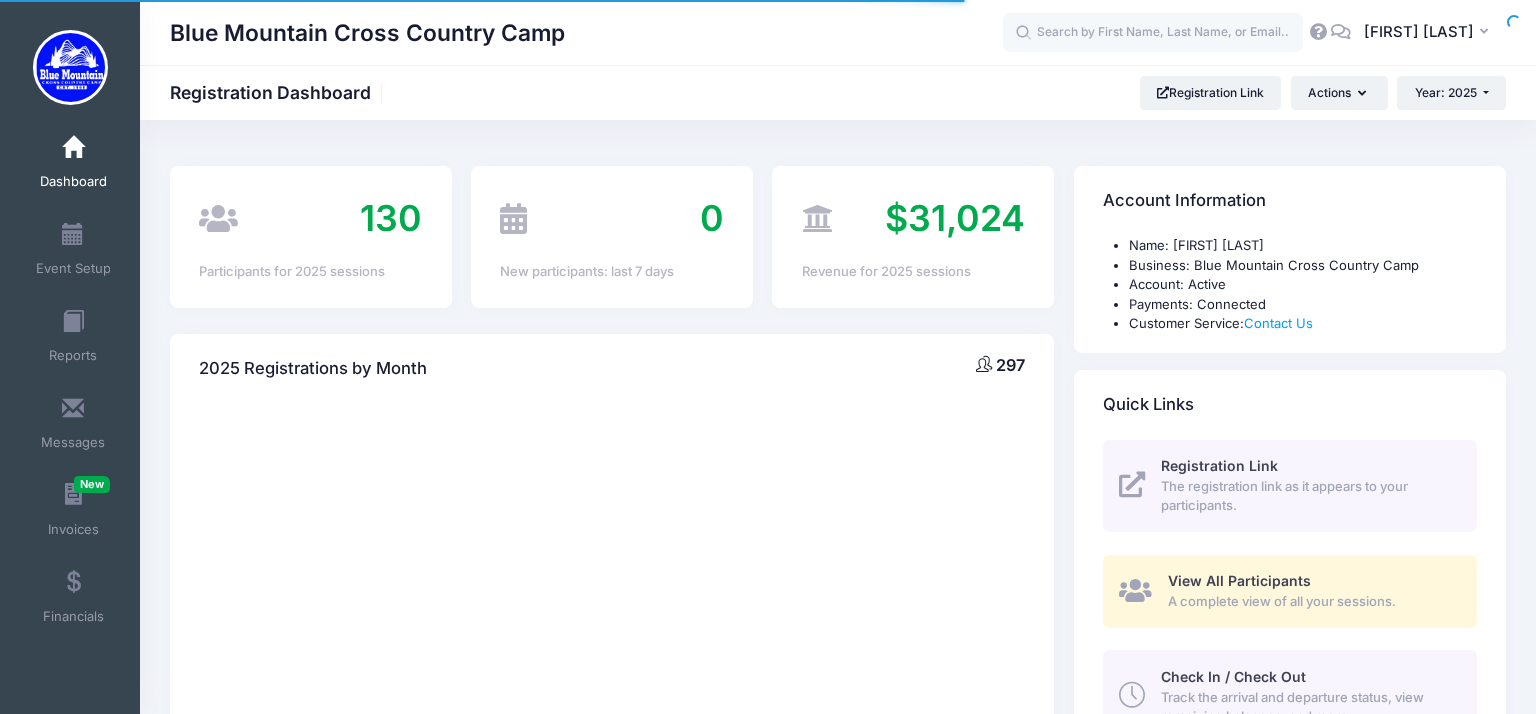 select 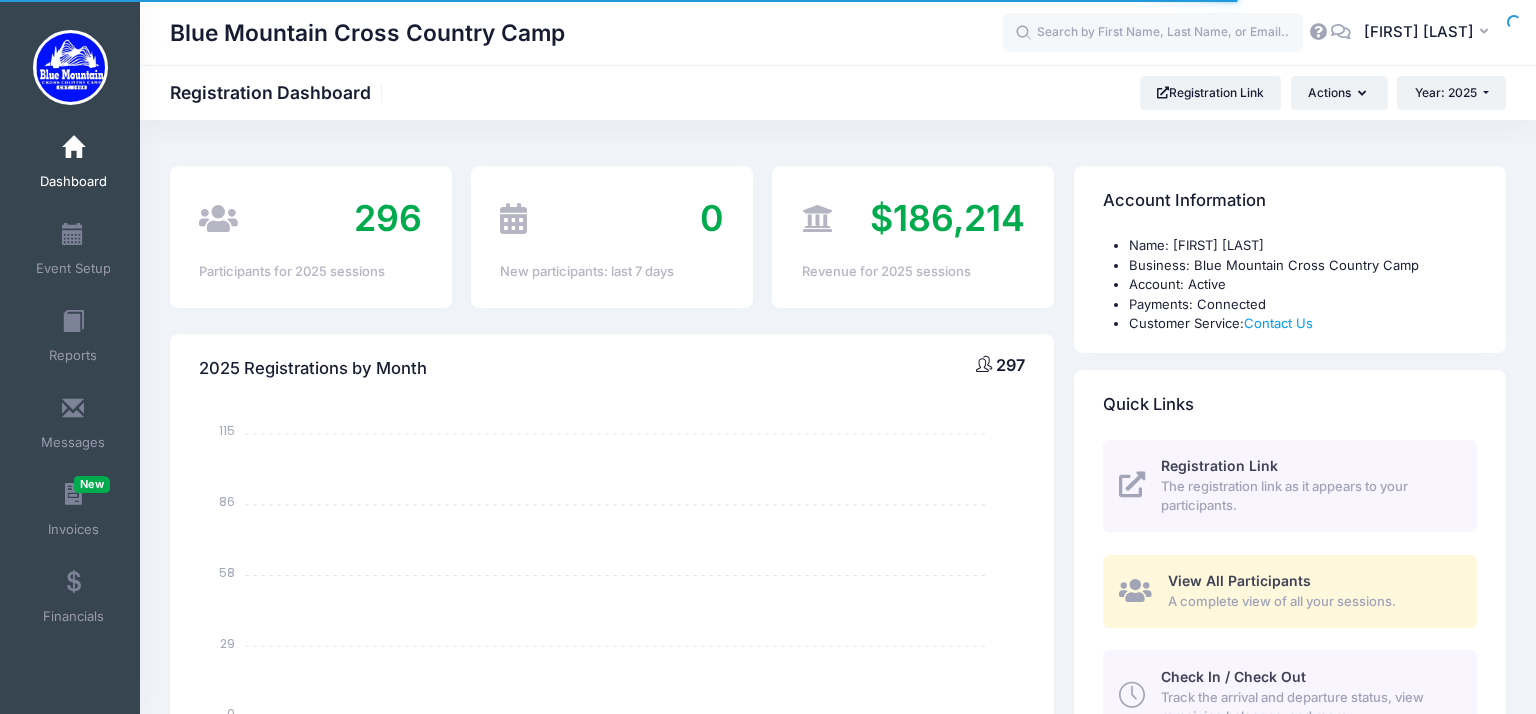 scroll, scrollTop: 0, scrollLeft: 0, axis: both 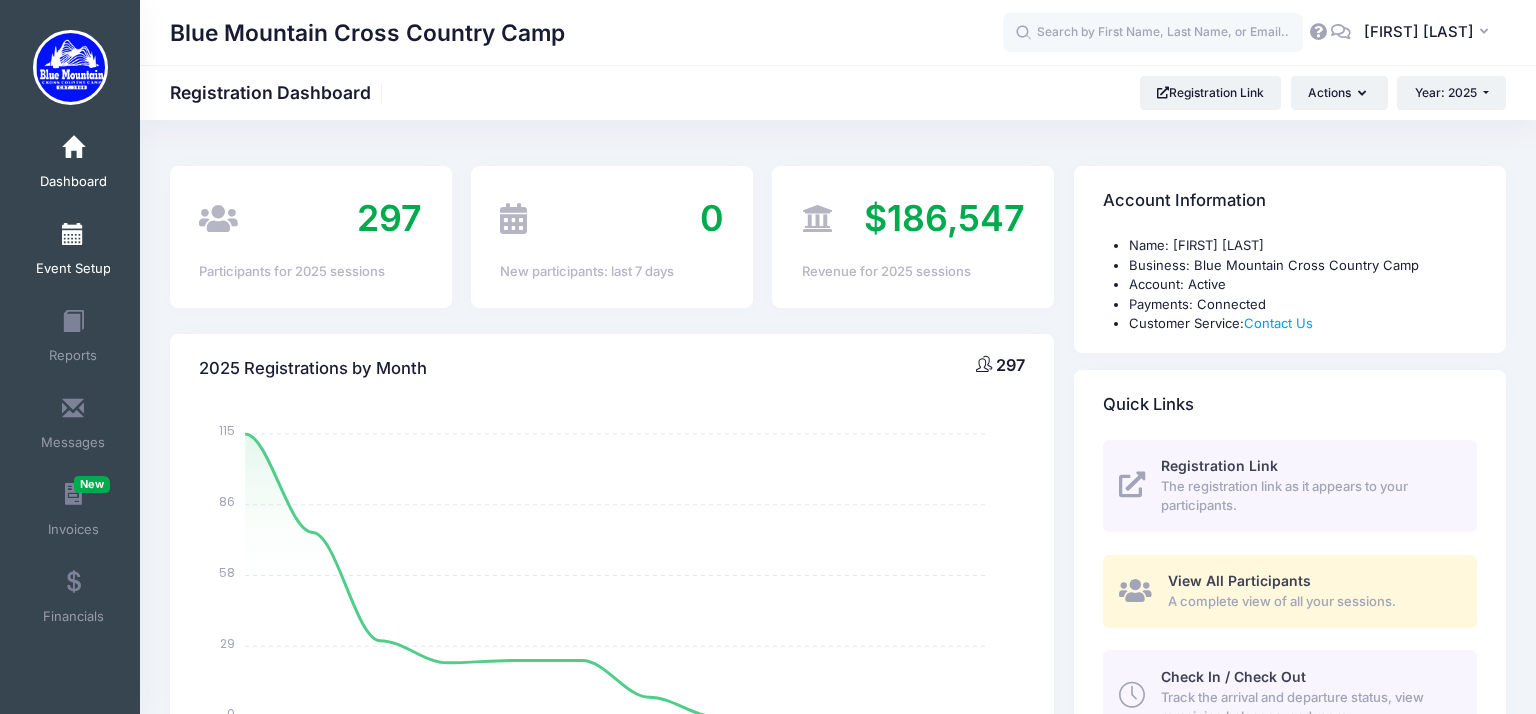 click on "Event Setup" at bounding box center (73, 252) 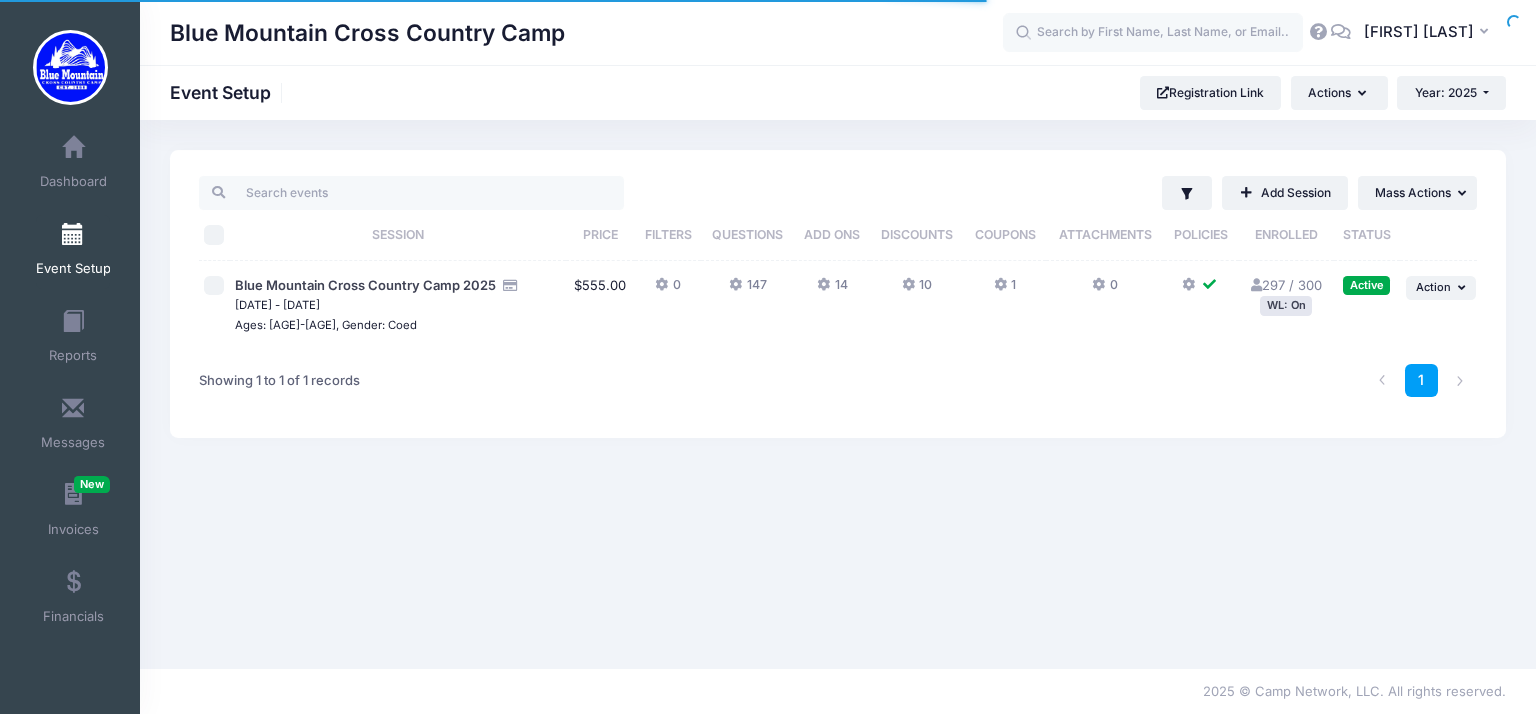 scroll, scrollTop: 0, scrollLeft: 0, axis: both 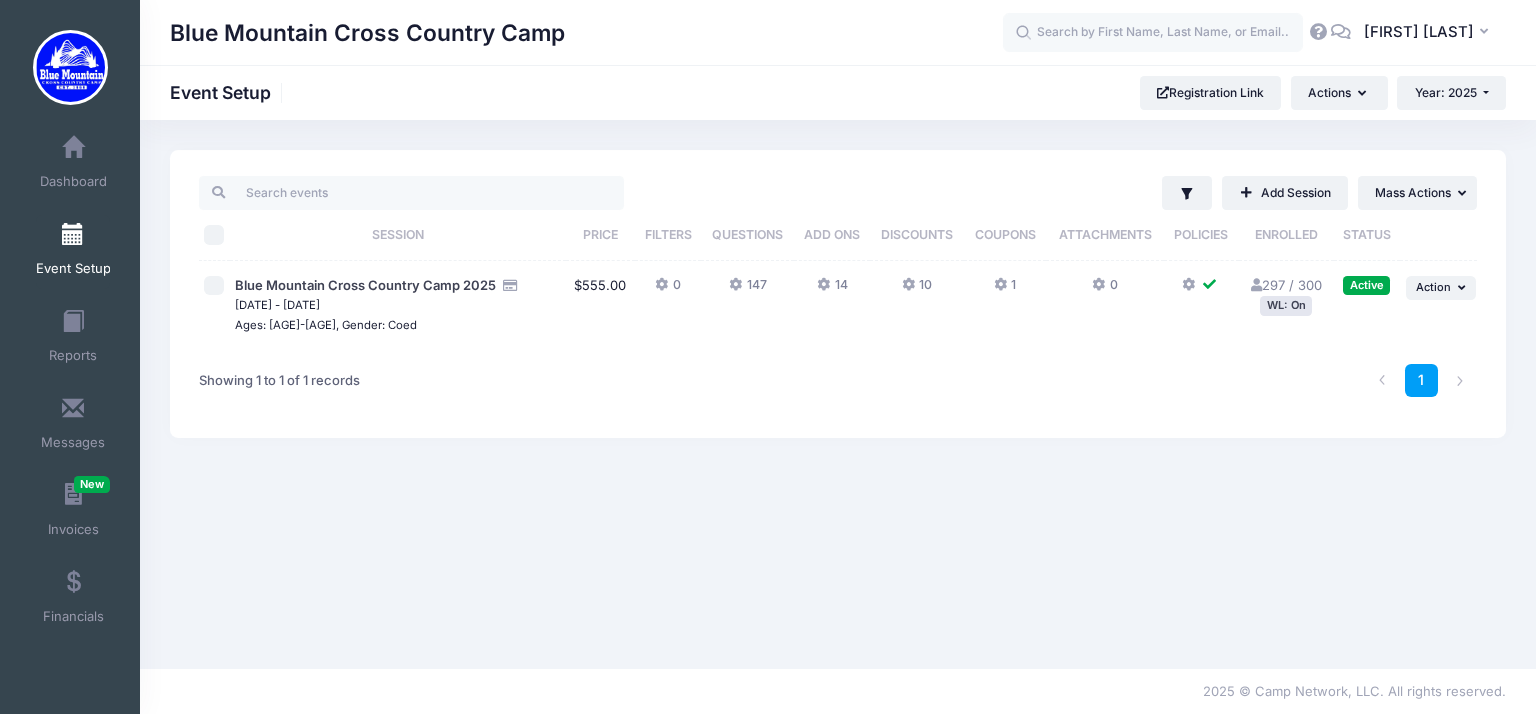 click on "WL:
On" at bounding box center (1286, 305) 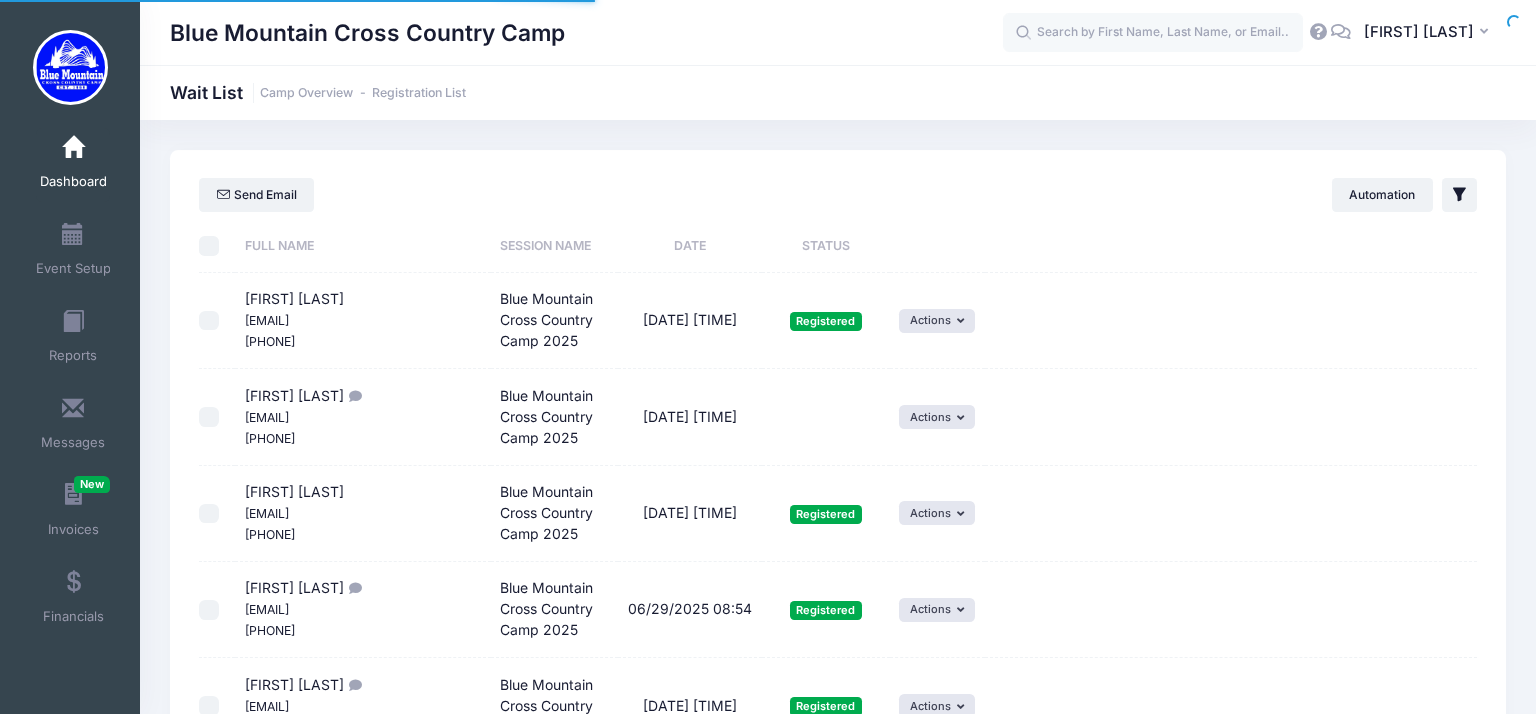 scroll, scrollTop: 0, scrollLeft: 0, axis: both 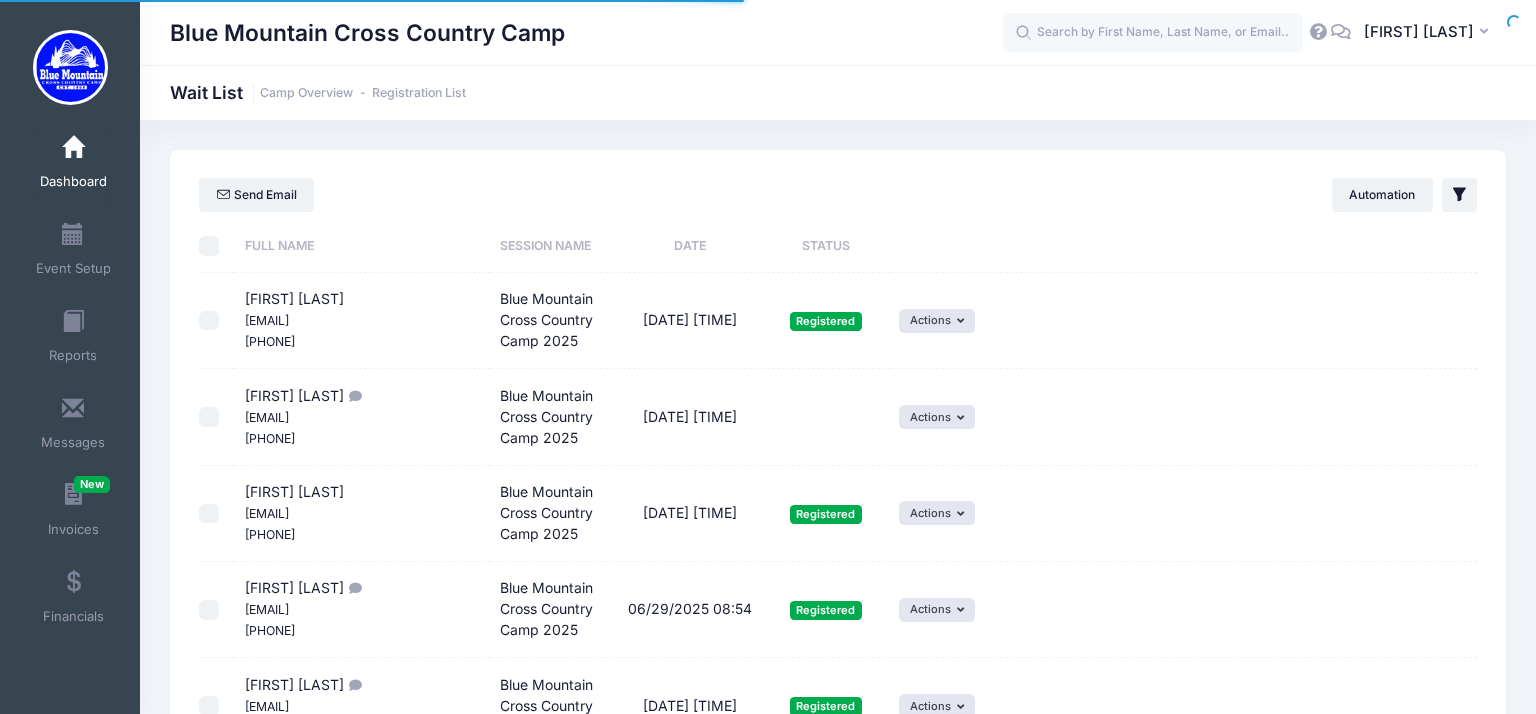 select on "50" 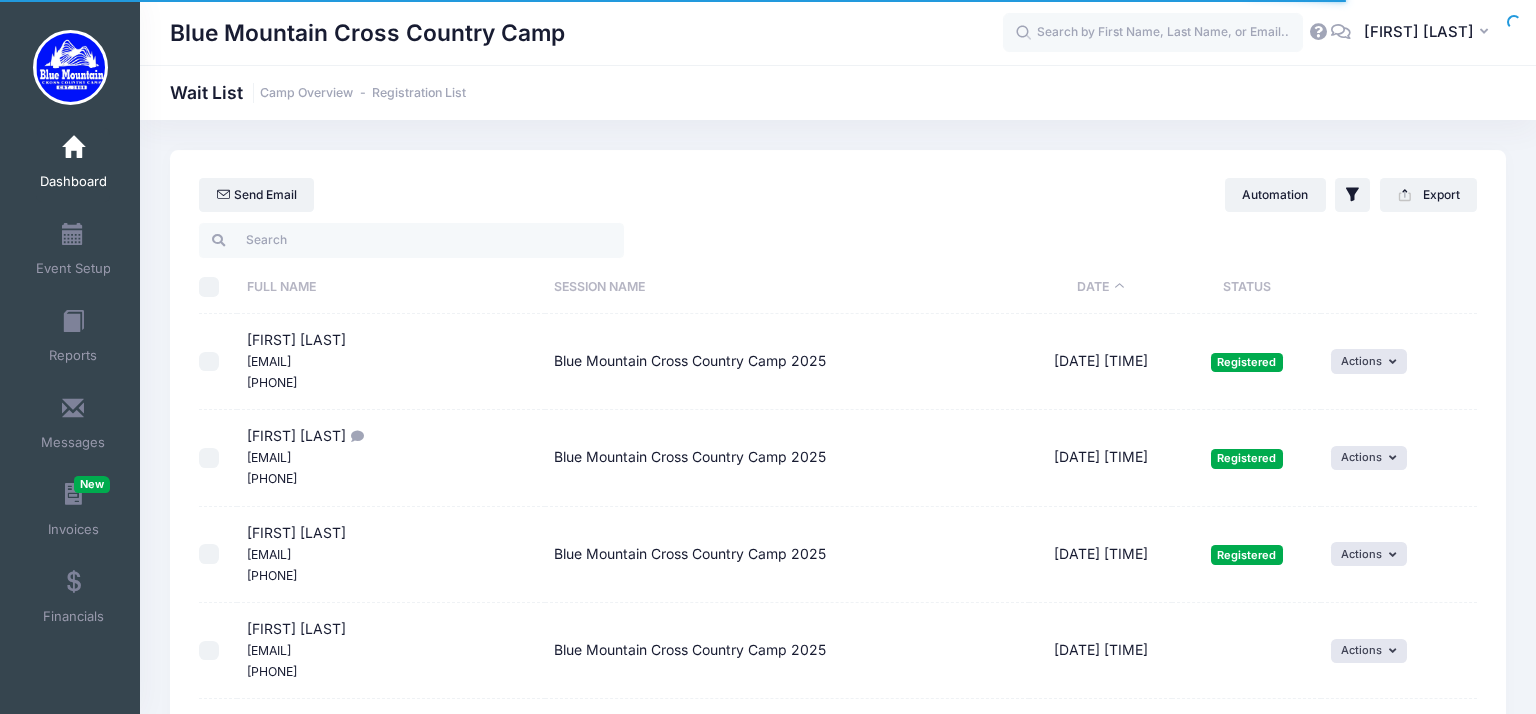 scroll, scrollTop: 151, scrollLeft: 0, axis: vertical 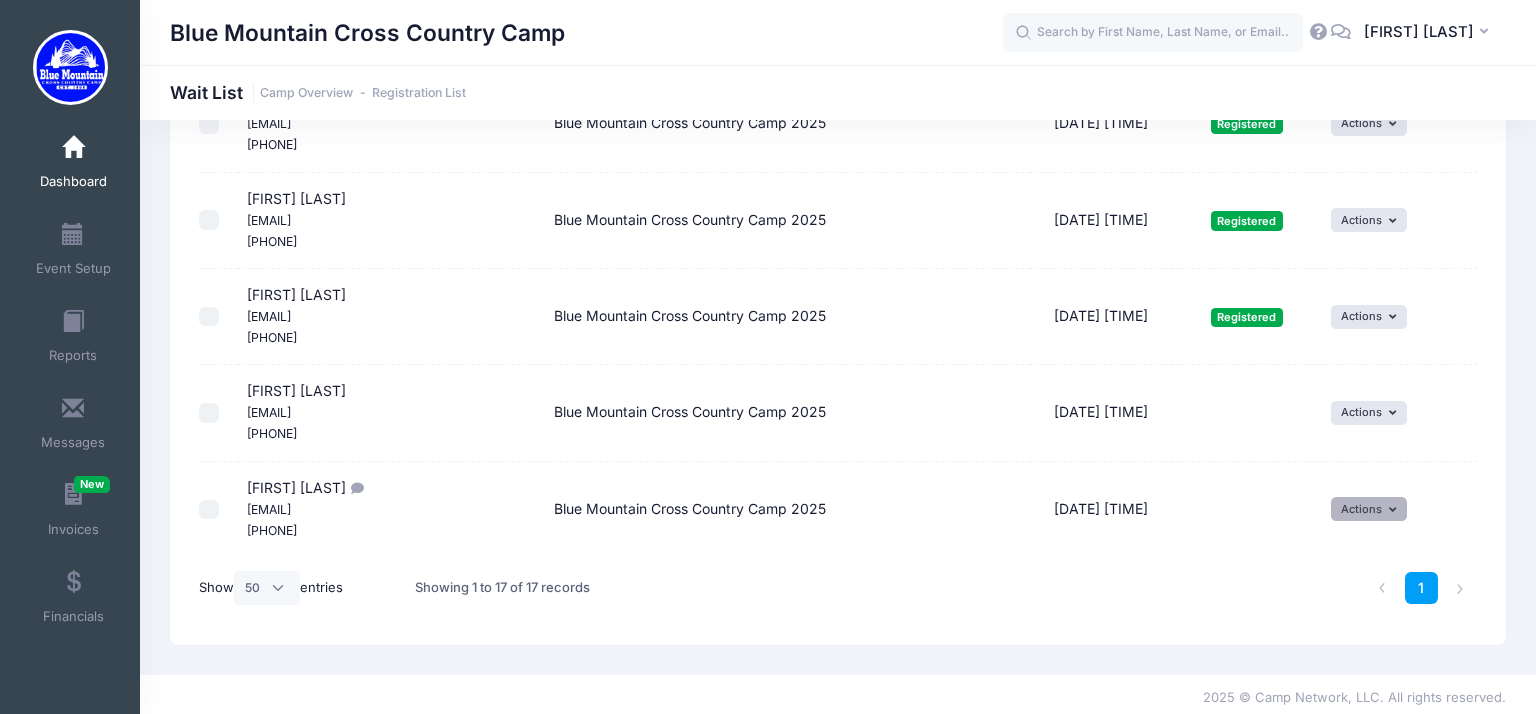 click on "Actions" at bounding box center [1369, 509] 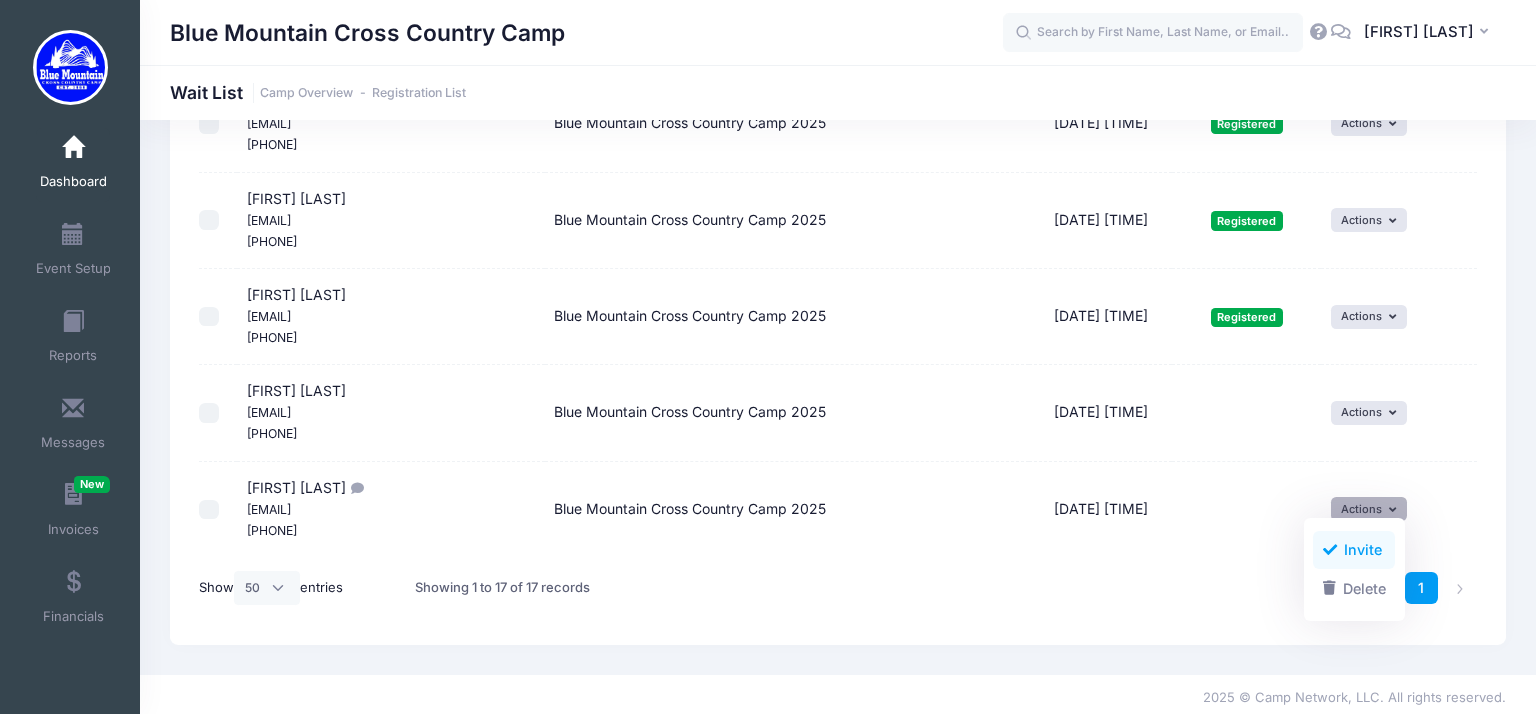 click on "Invite" at bounding box center (1354, 550) 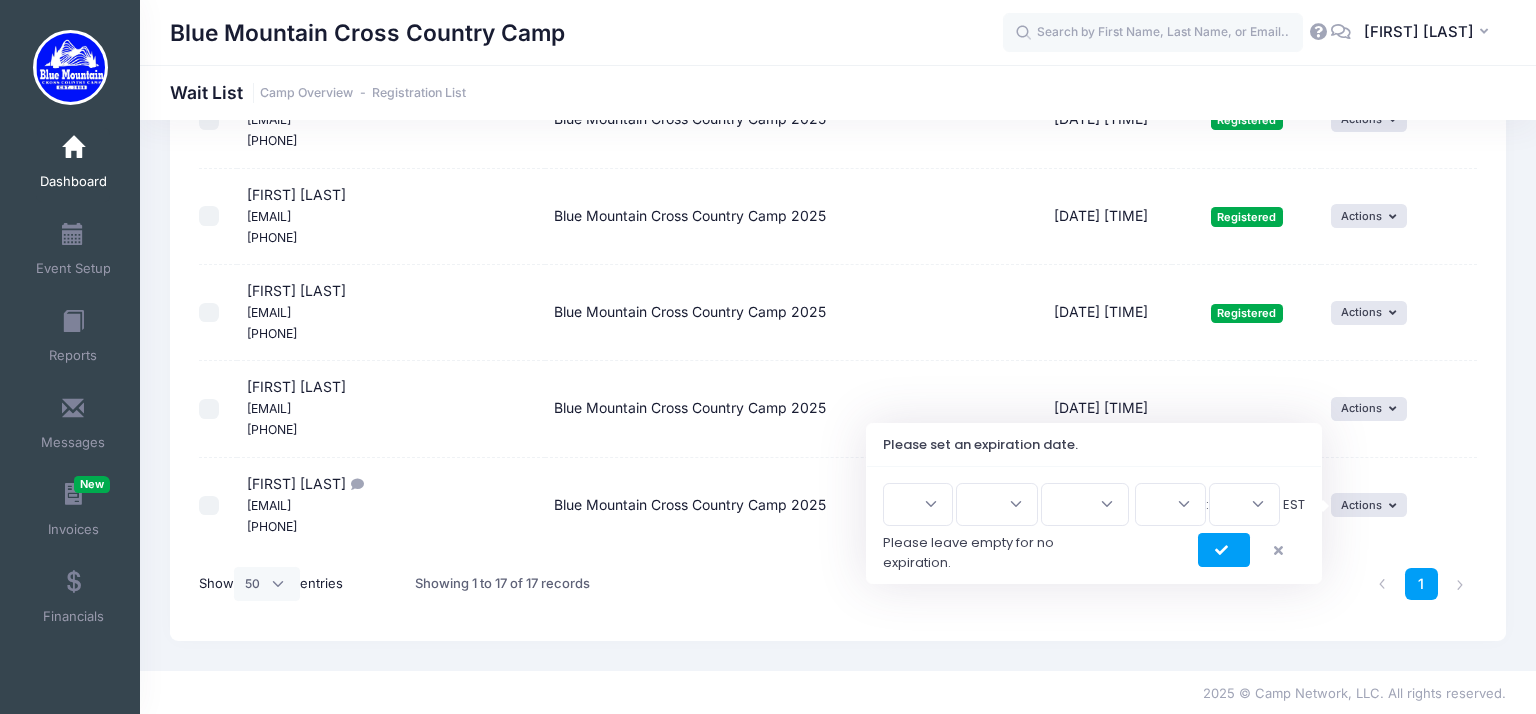 click on "1 2 3 4 5 6 7 8 9 10 11 12 13 14 15 16 17 18 19 20 21 22 23 24 25 26 27 28 29 30 31" at bounding box center [918, 504] 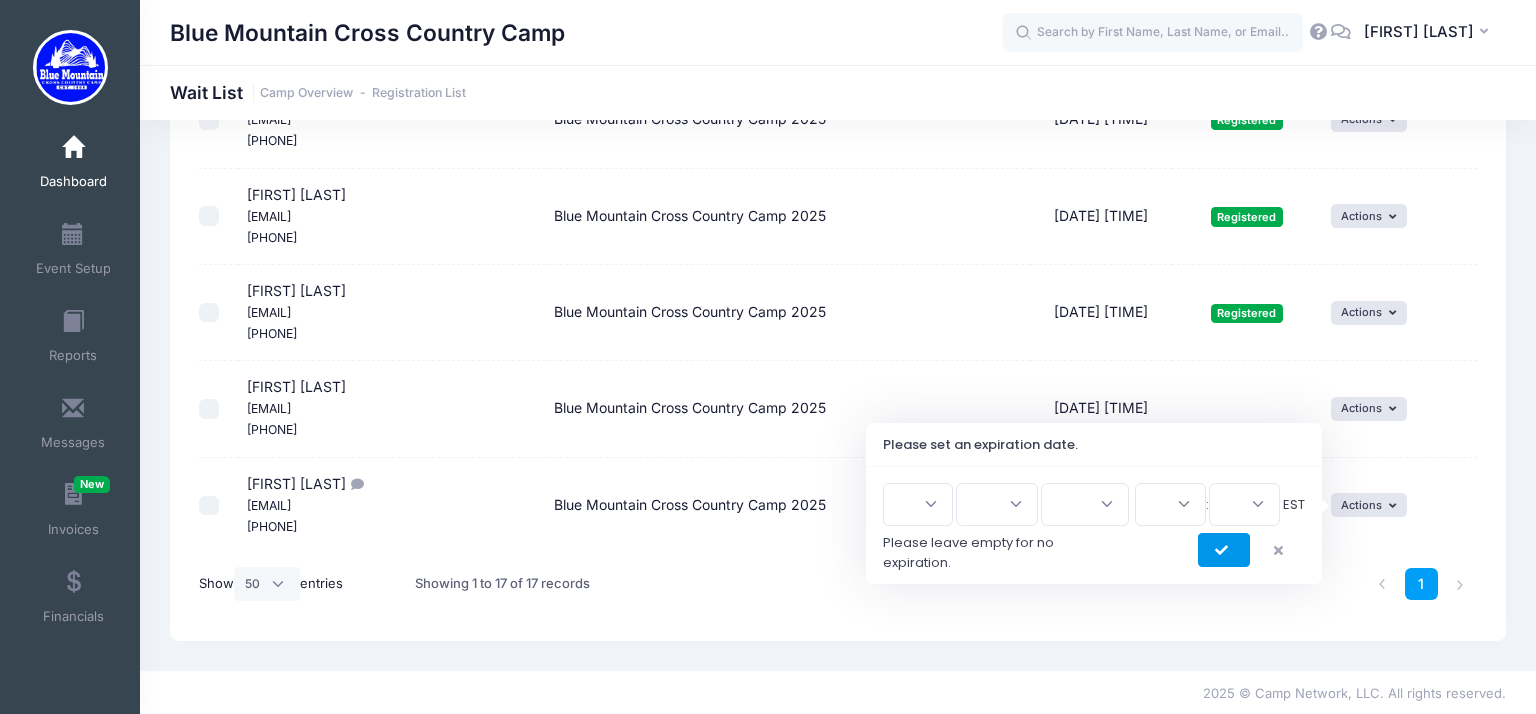click at bounding box center (1224, 550) 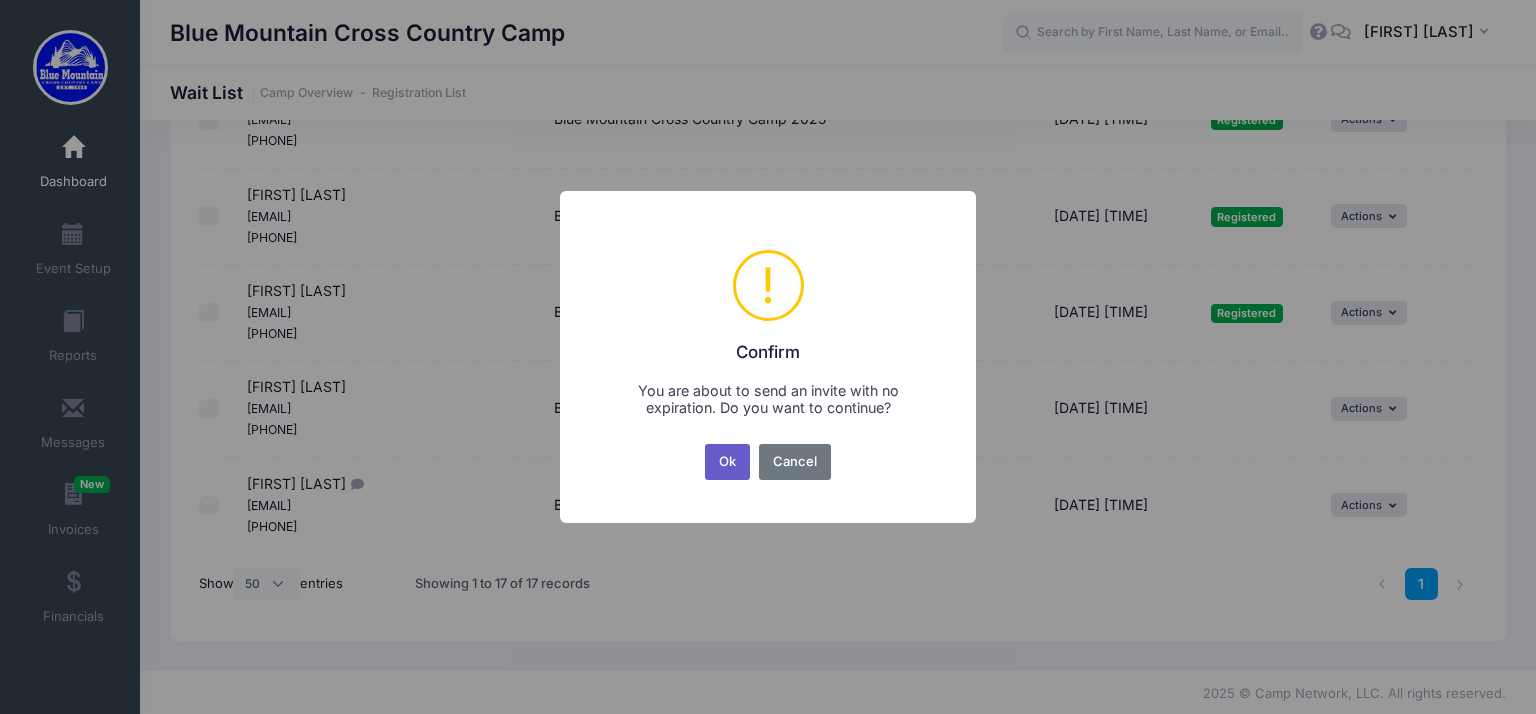 click on "Ok" at bounding box center (728, 462) 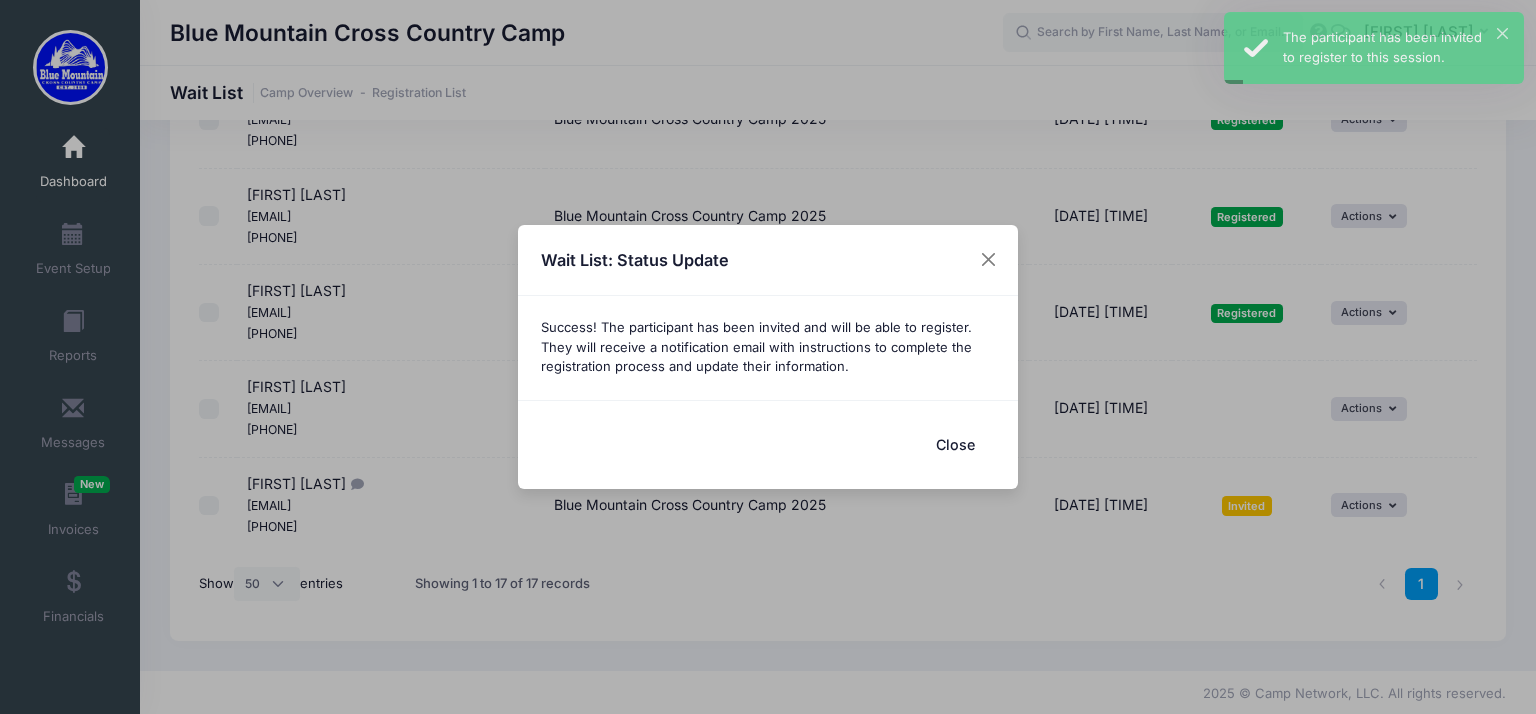 click on "Close" at bounding box center [955, 444] 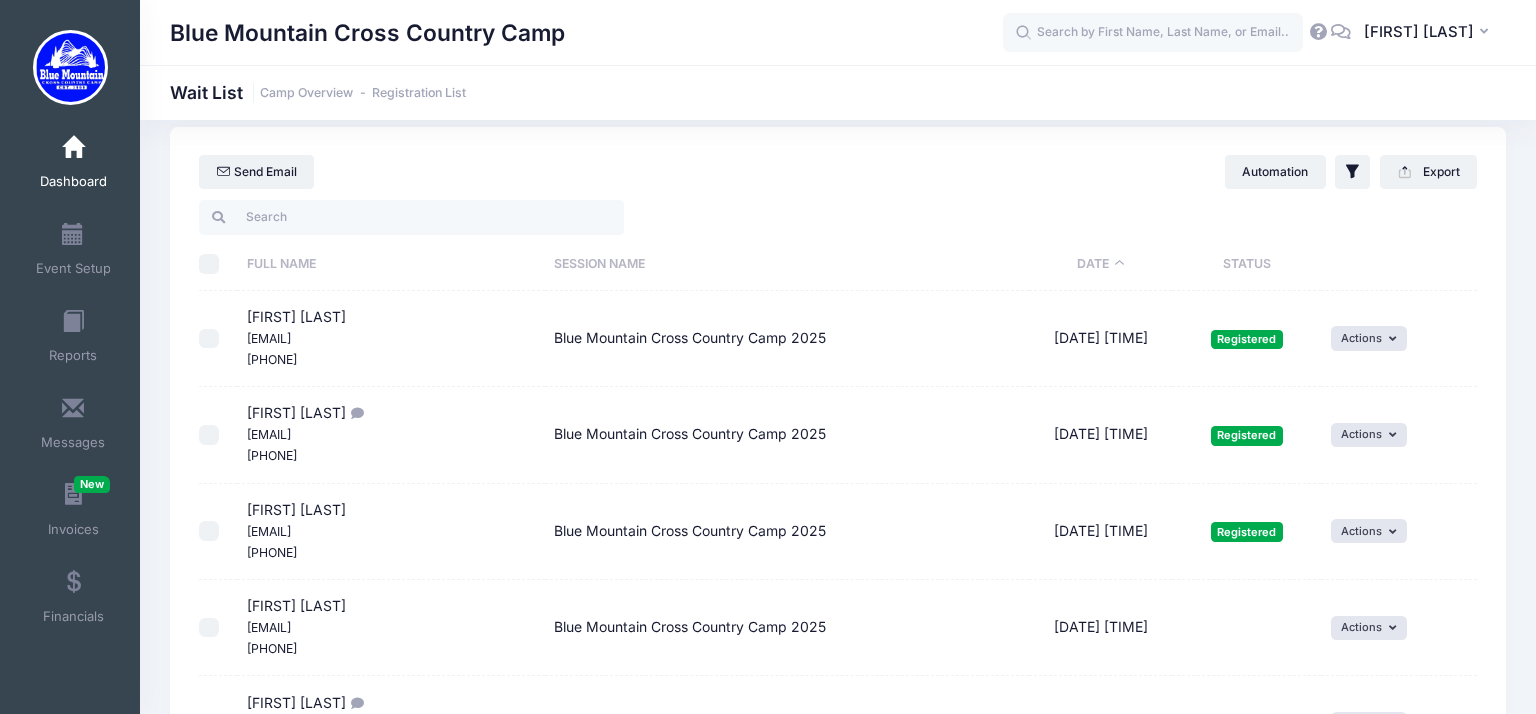 scroll, scrollTop: 0, scrollLeft: 0, axis: both 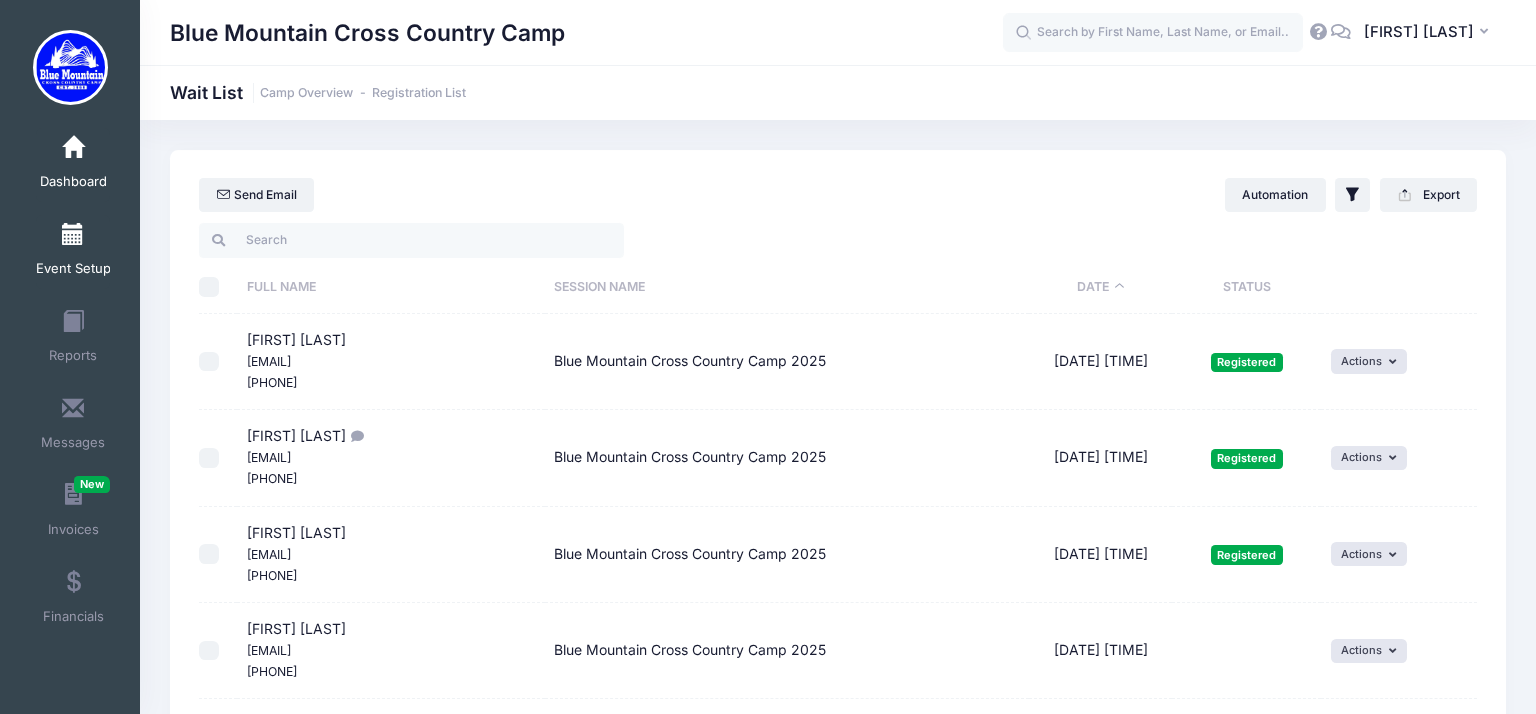 click on "Event Setup" at bounding box center (73, 269) 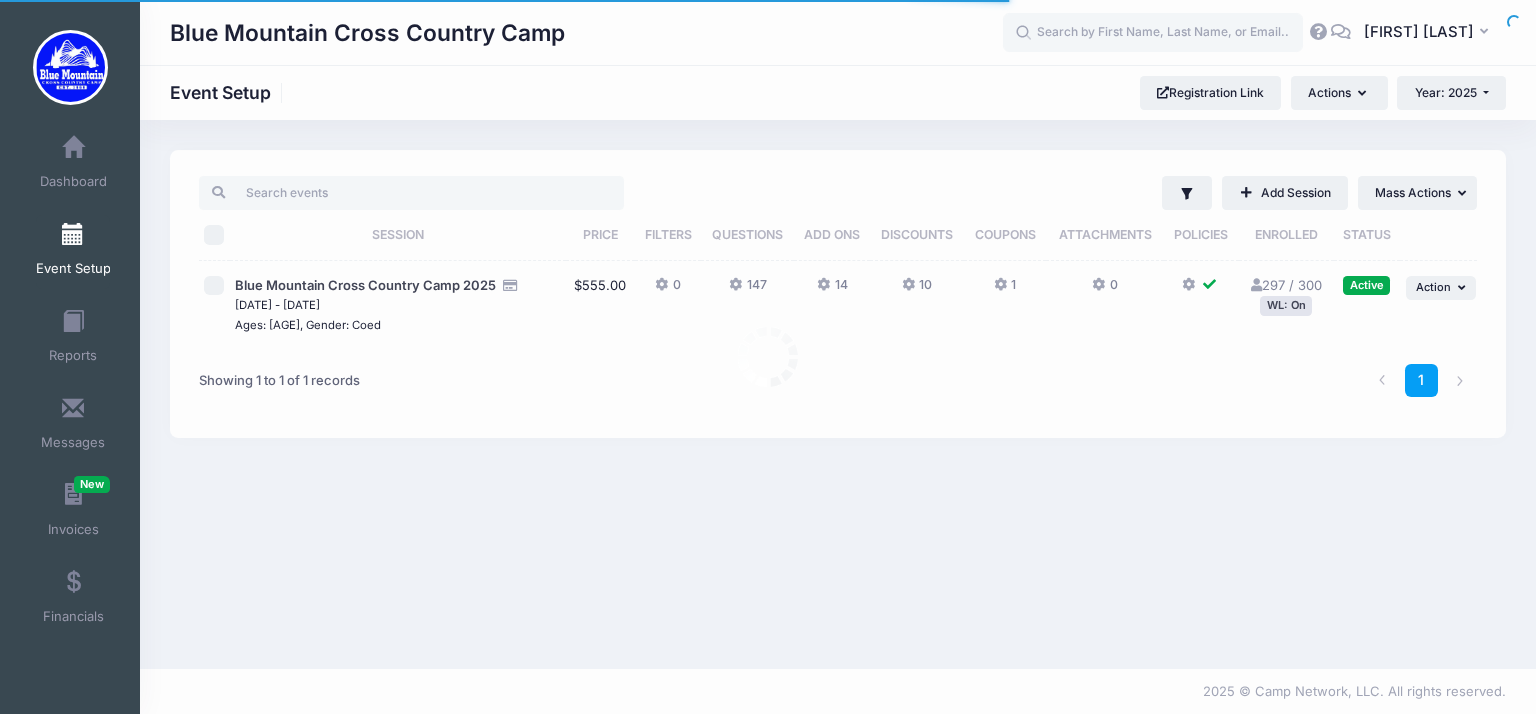 scroll, scrollTop: 0, scrollLeft: 0, axis: both 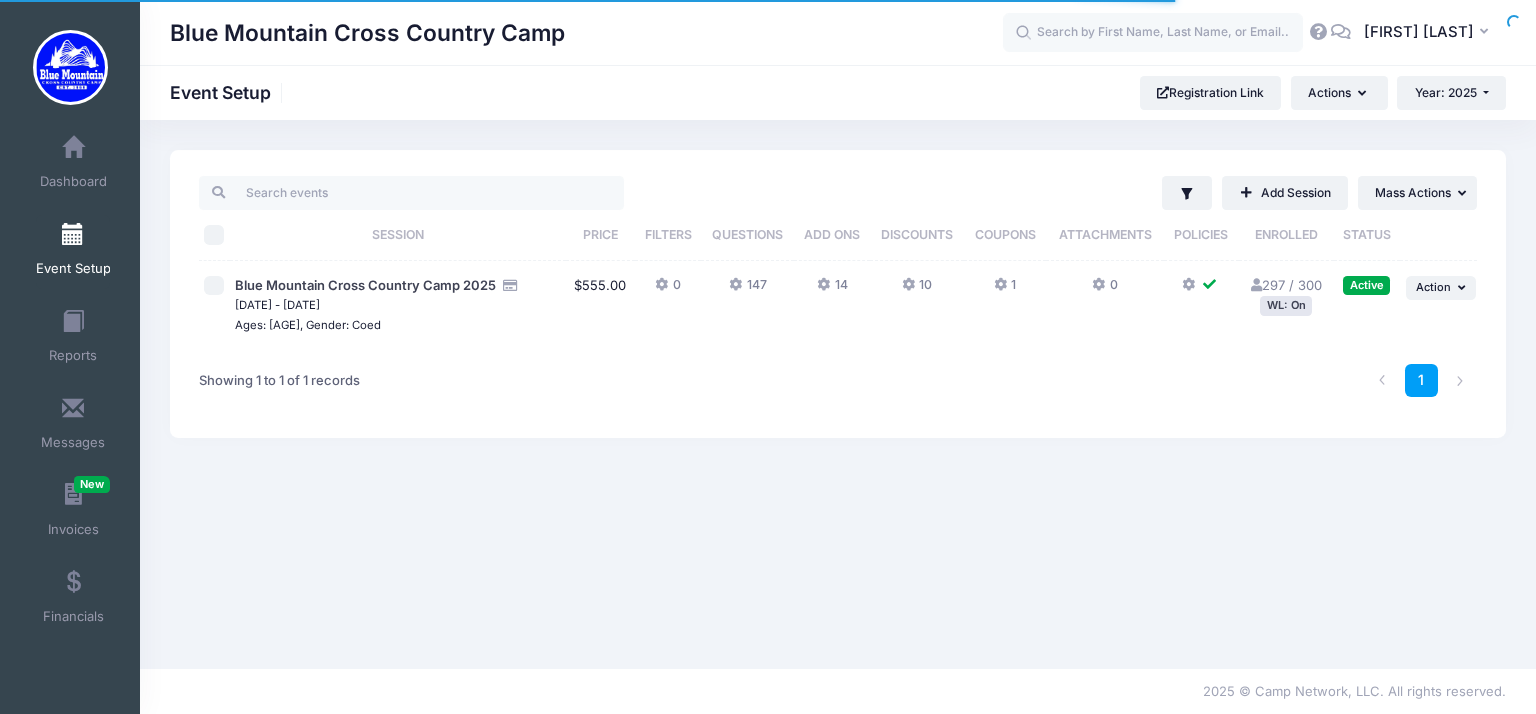 click at bounding box center (214, 286) 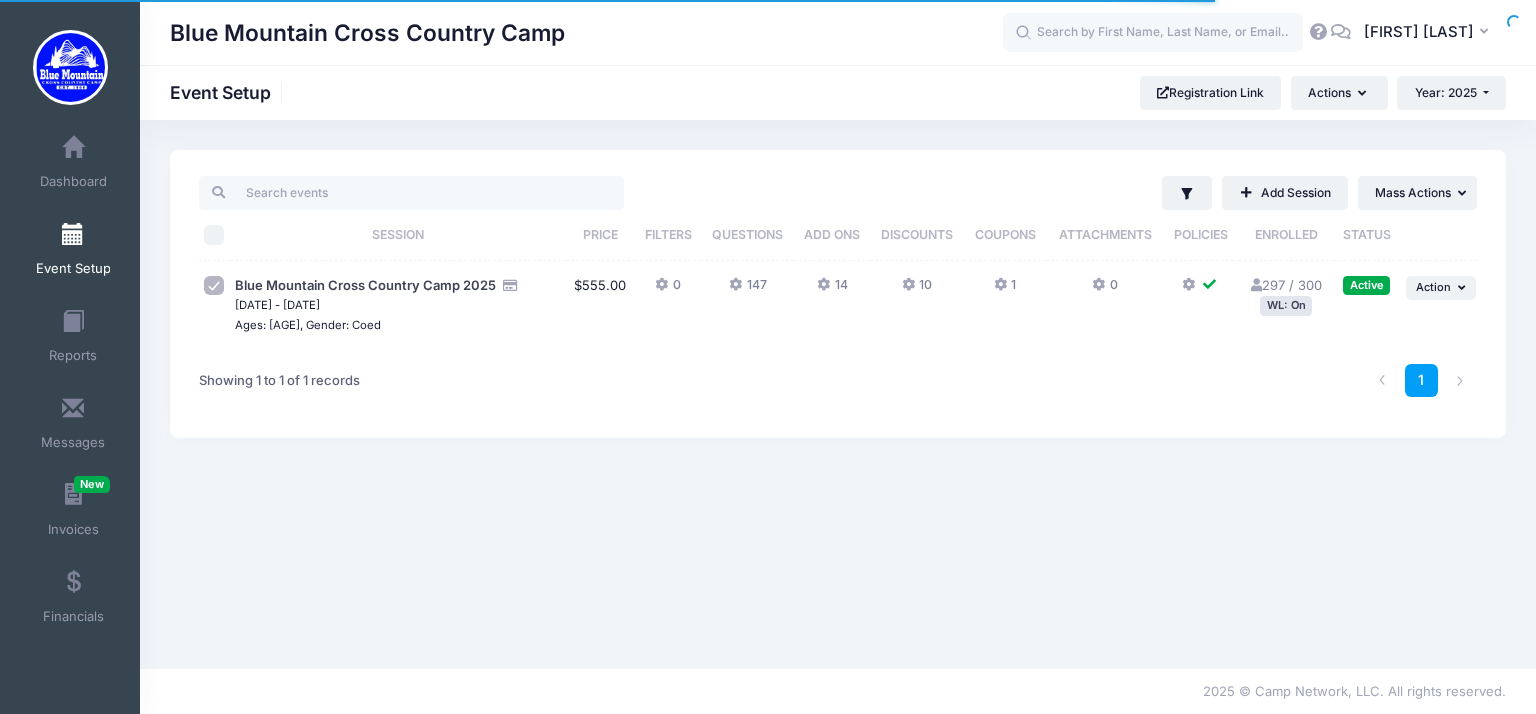 scroll, scrollTop: 0, scrollLeft: 0, axis: both 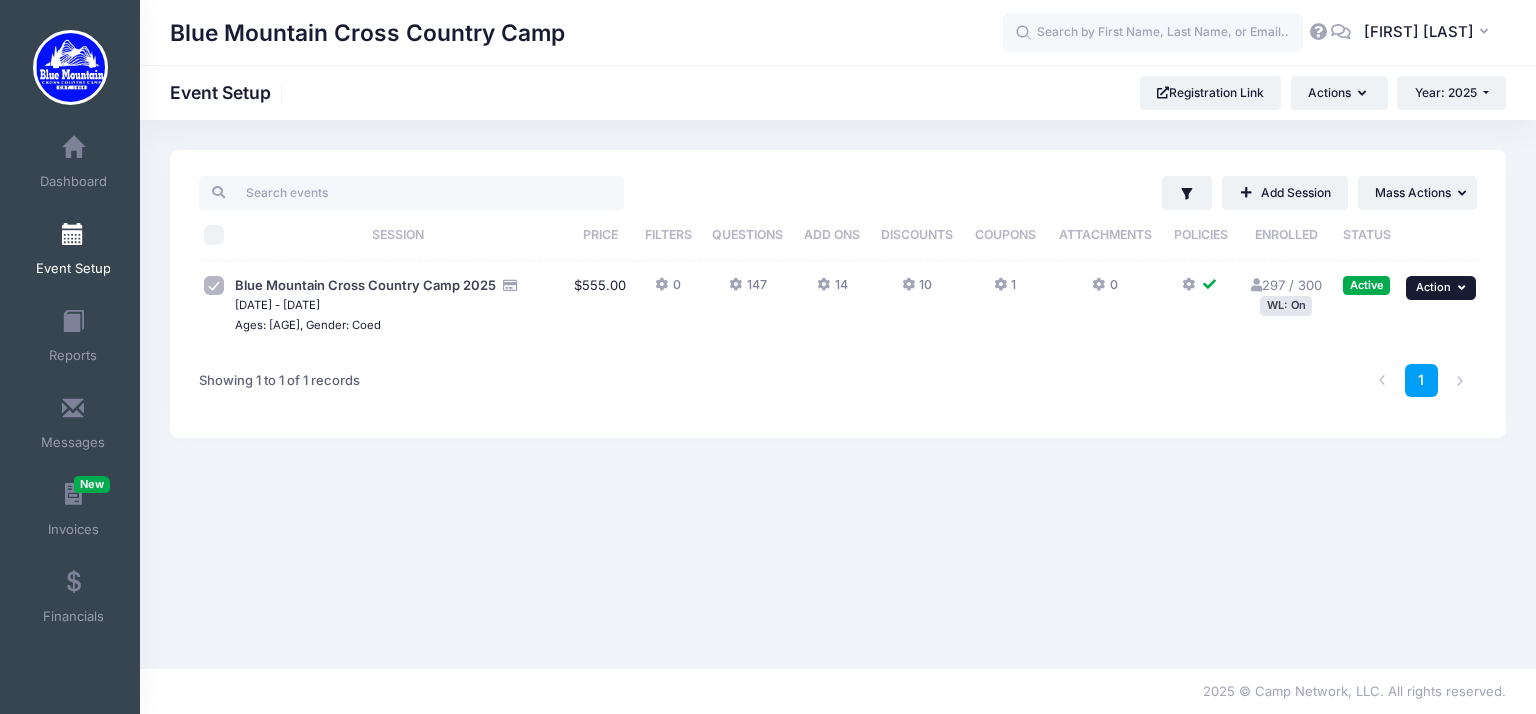 click on "Action" at bounding box center (1433, 287) 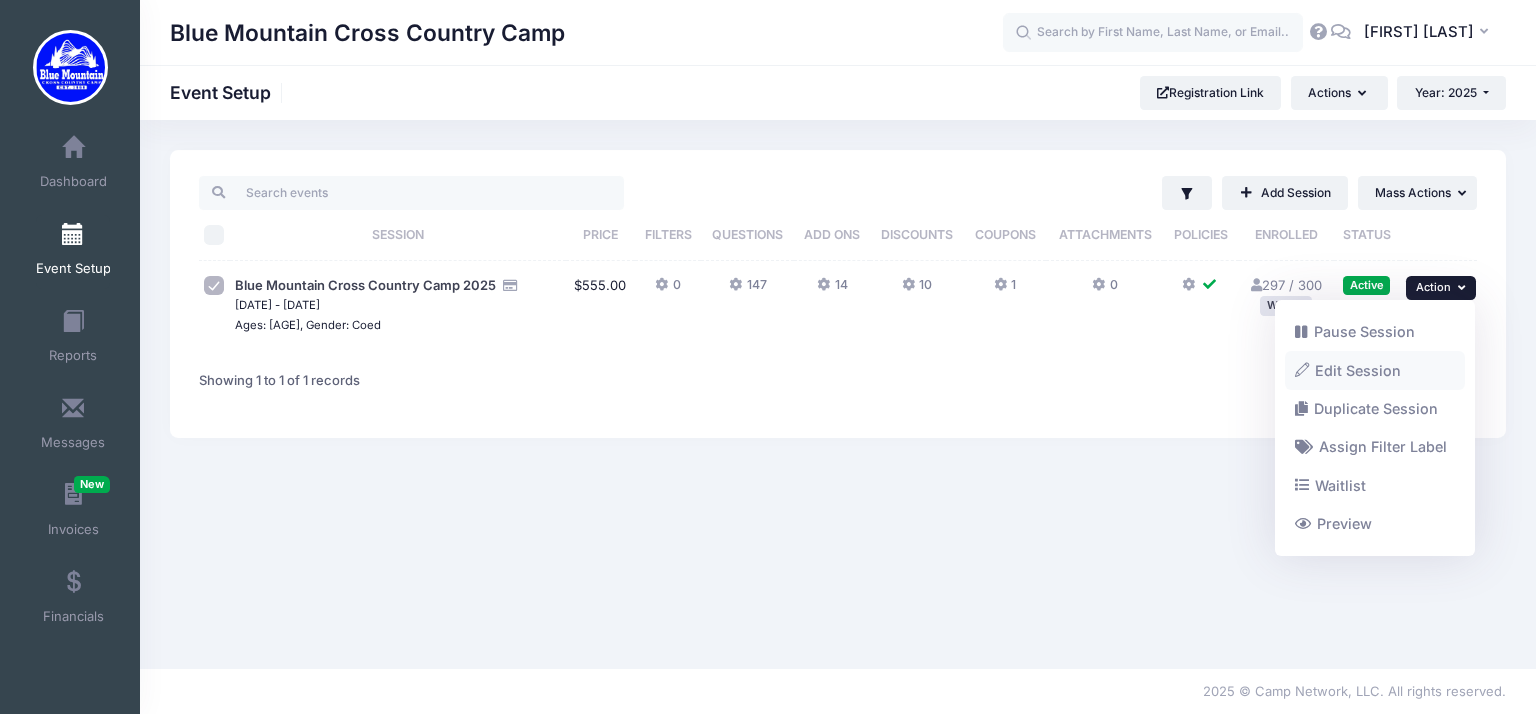 click on "Edit Session" at bounding box center [1375, 370] 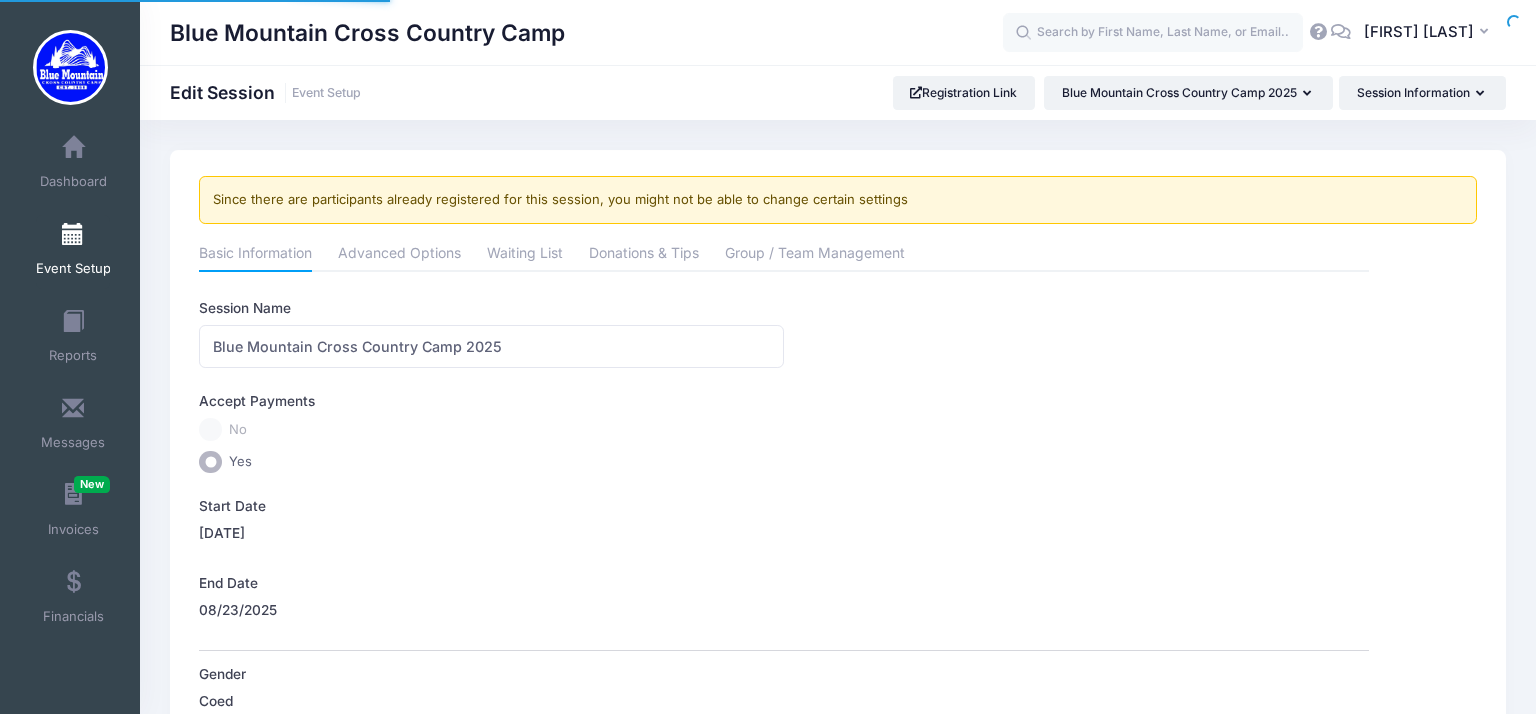 scroll, scrollTop: 0, scrollLeft: 0, axis: both 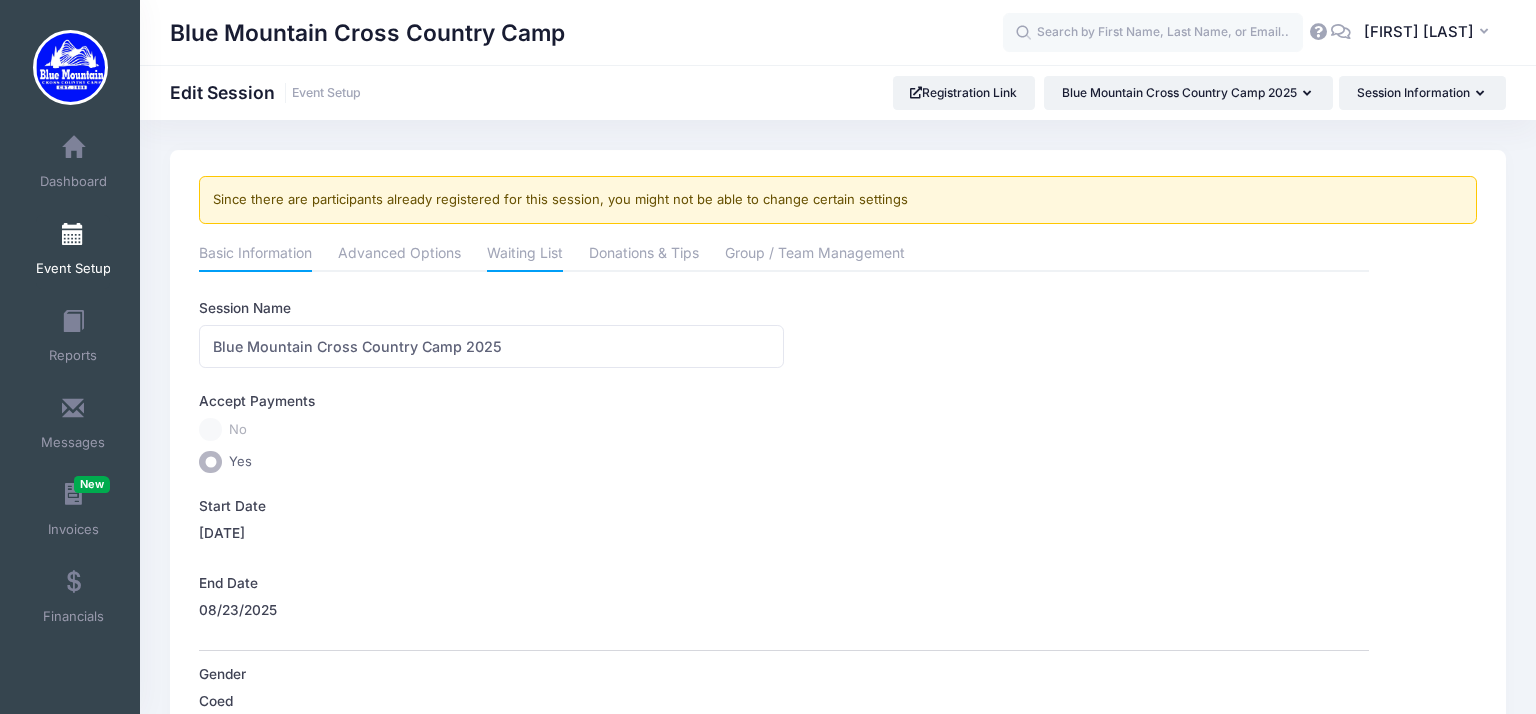 click on "Waiting List" at bounding box center (525, 255) 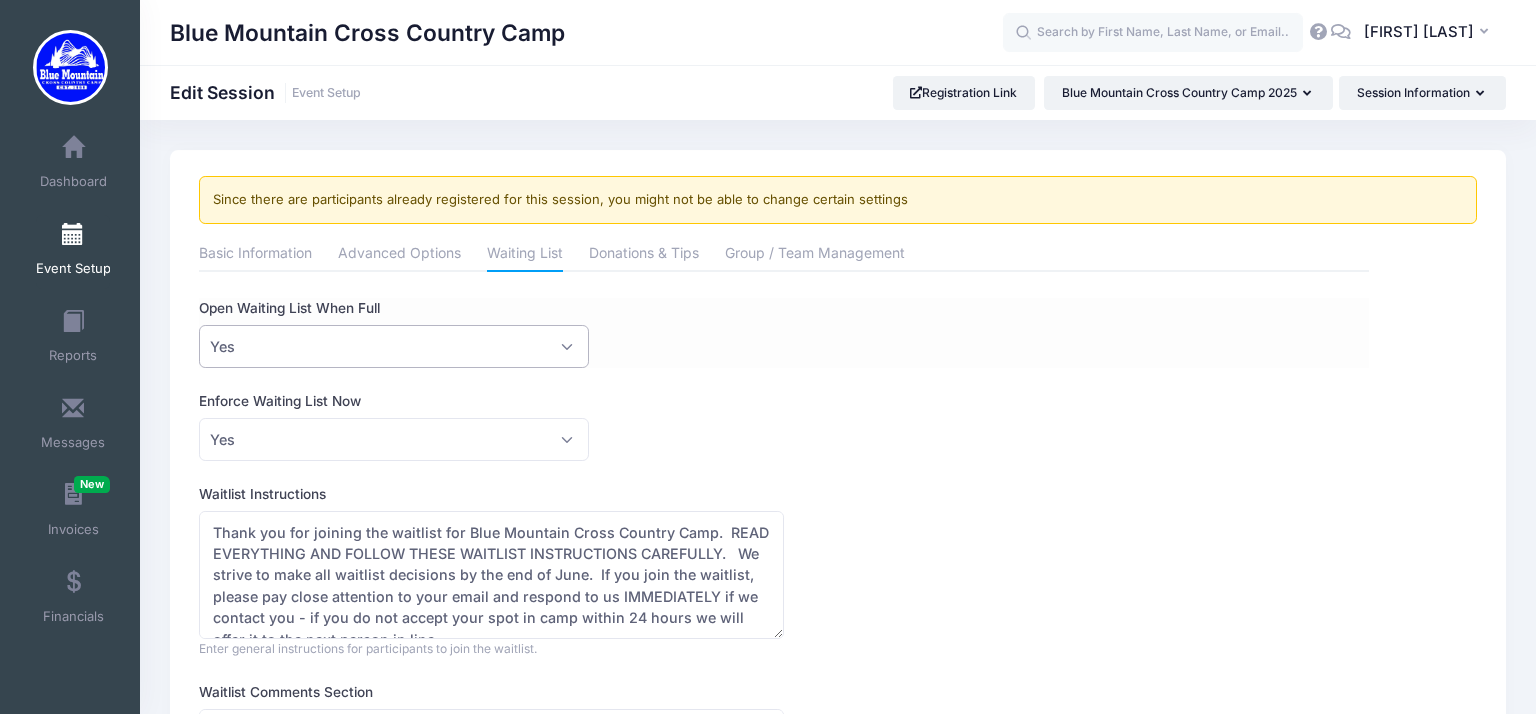 click on "Yes" at bounding box center (394, 346) 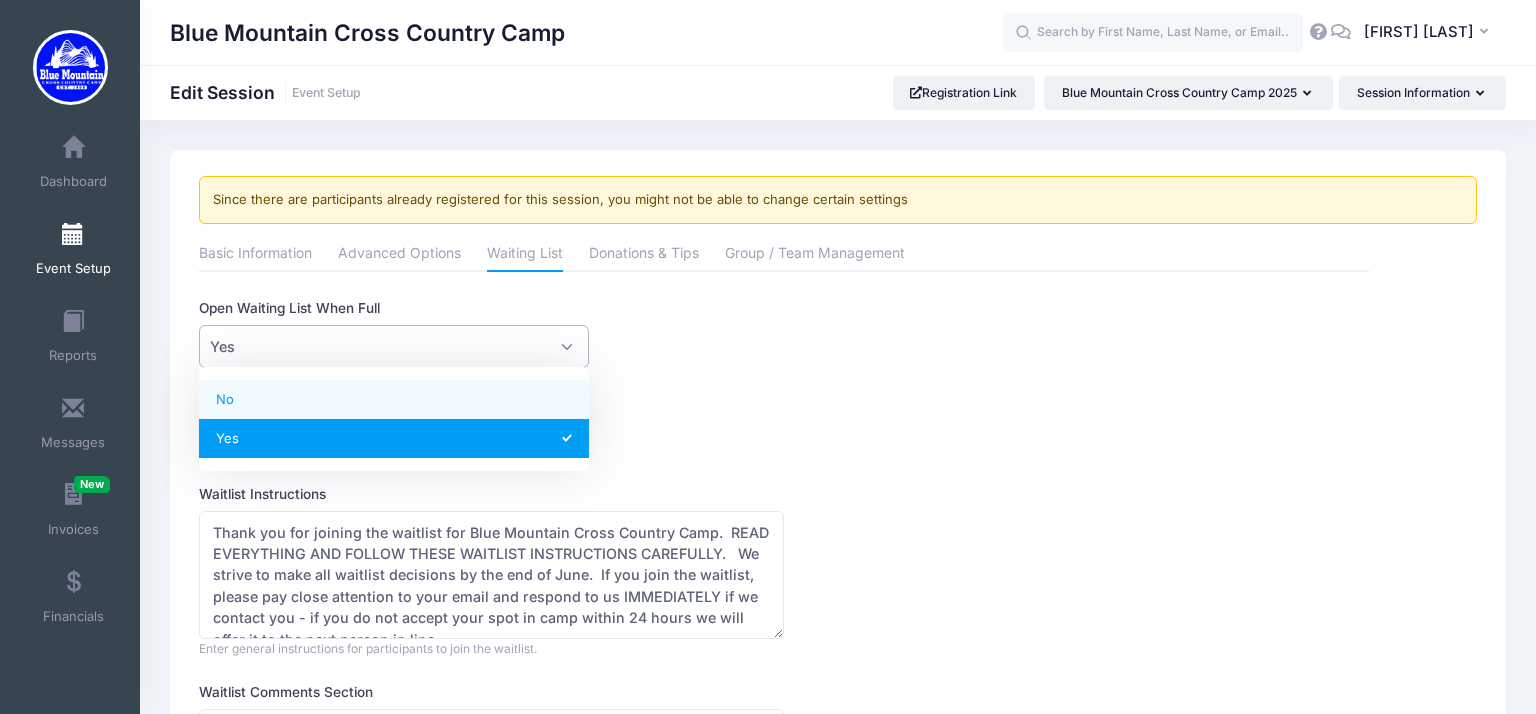 select on "0" 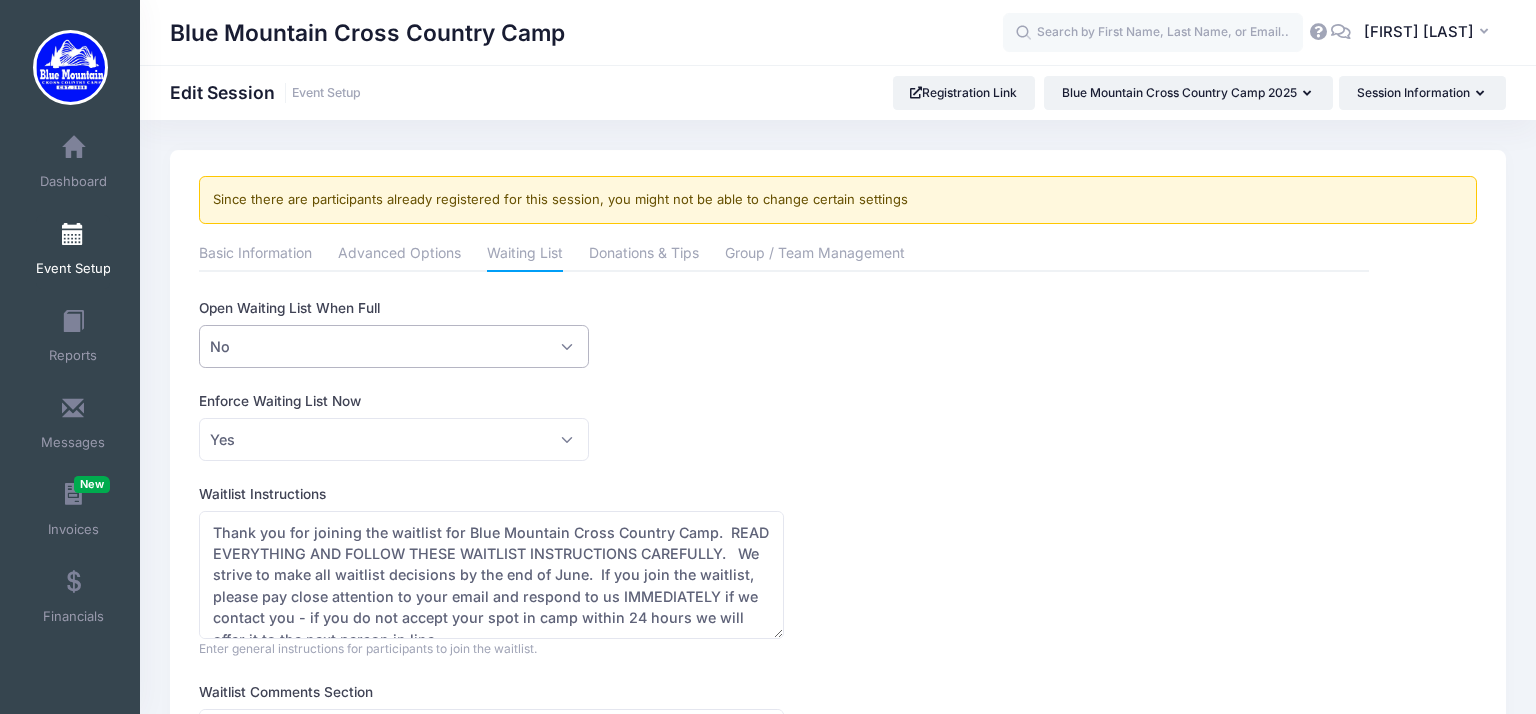 click on "Minimally include camper gender, date of birth, and school name.
Open Waiting List When Full
No
Yes
No
Enforce Waiting List Now
Please Select No
Yes        Yes
Waitlist Instructions
Enter general instructions for participants to join the waitlist.
Waitlist Comments Section
Minimally include camper gender, date of birth, and school name.
.  If you desire a bus seat - please add information about which pickup/dropoff location, and whether you want roundtrip or one way (if you want 1way, specify which direction).
.  If registering for camp is contingent on a bus seat, please include that as well (for example: 'I can only accept a spot at camp if there is also a *[CITY]* *1way to camp* bus seat for the camper')." at bounding box center (783, 587) 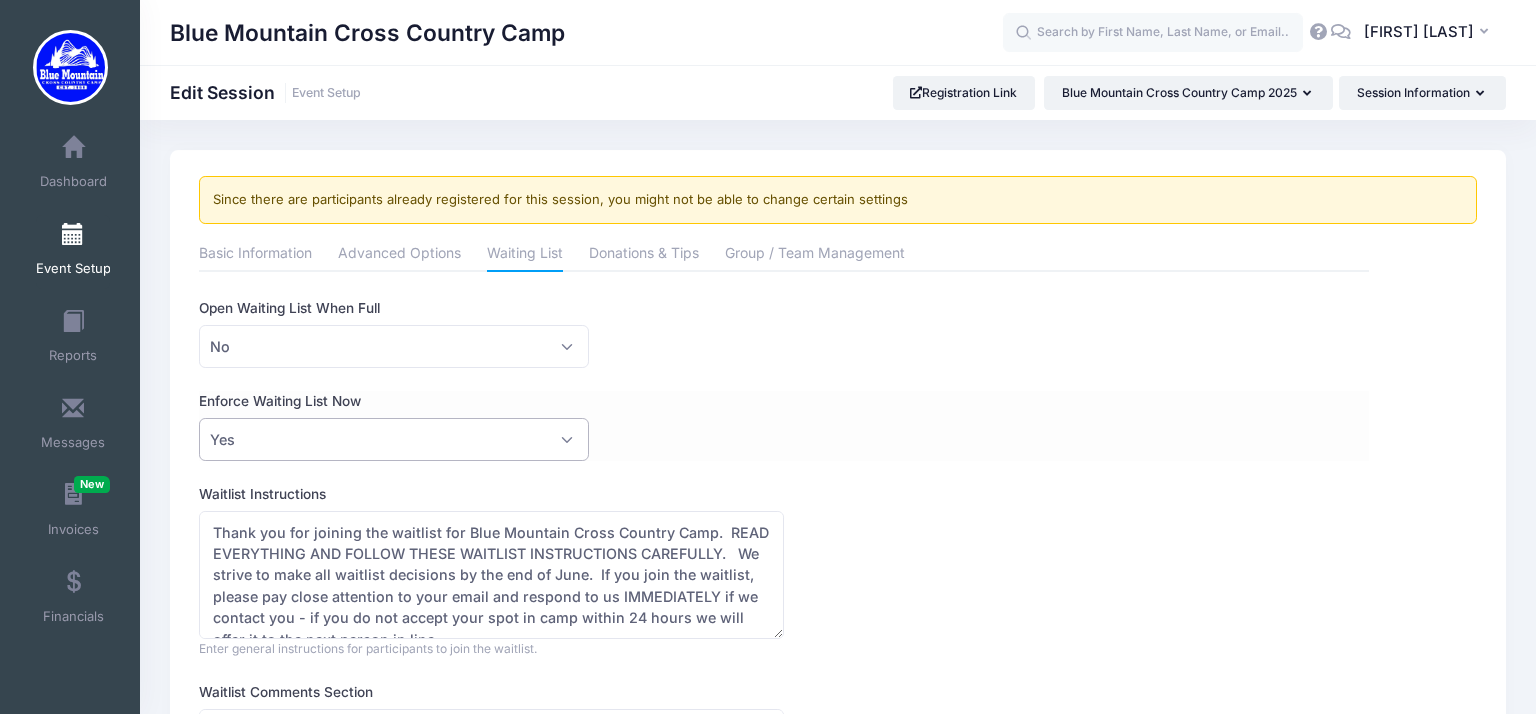 click on "Yes" at bounding box center [394, 439] 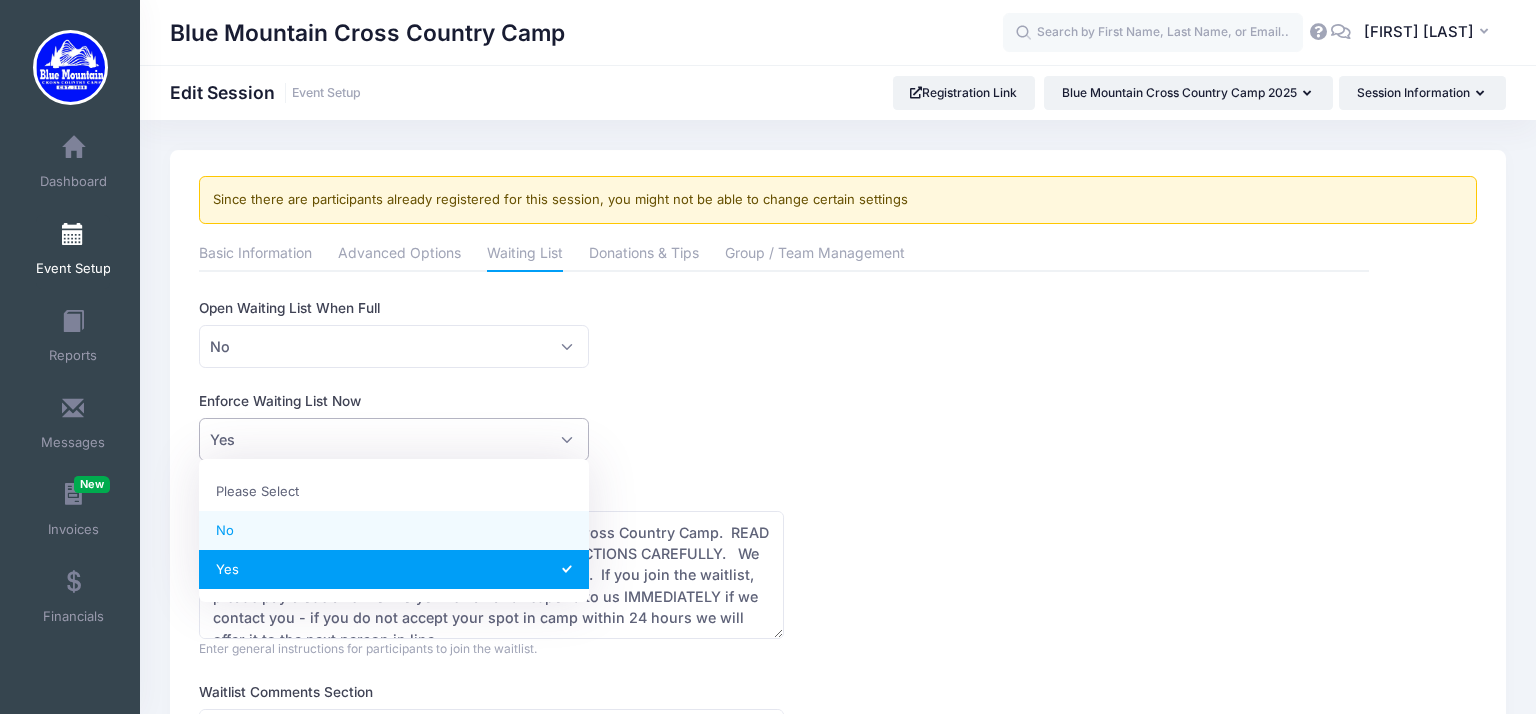 select on "0" 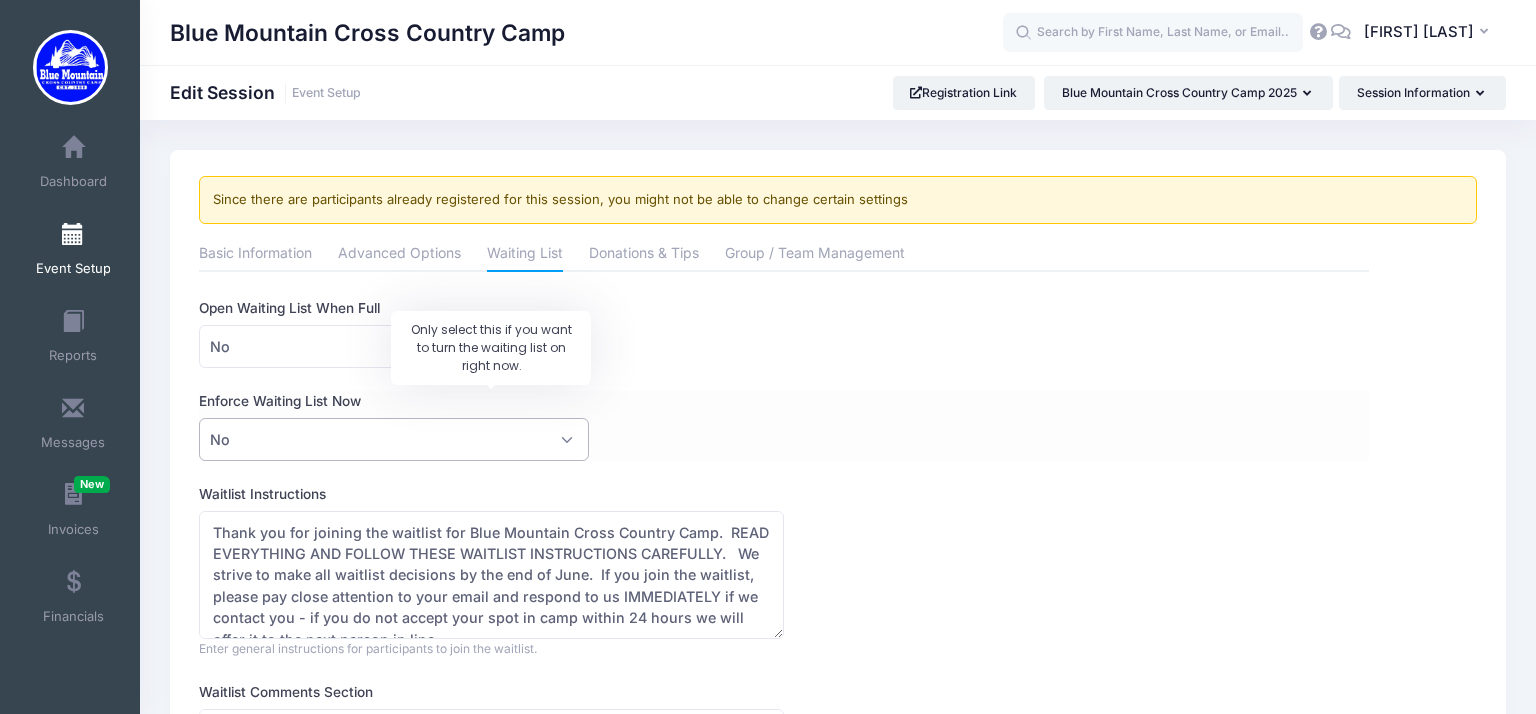 click on "Enforce Waiting List Now" at bounding box center (491, 401) 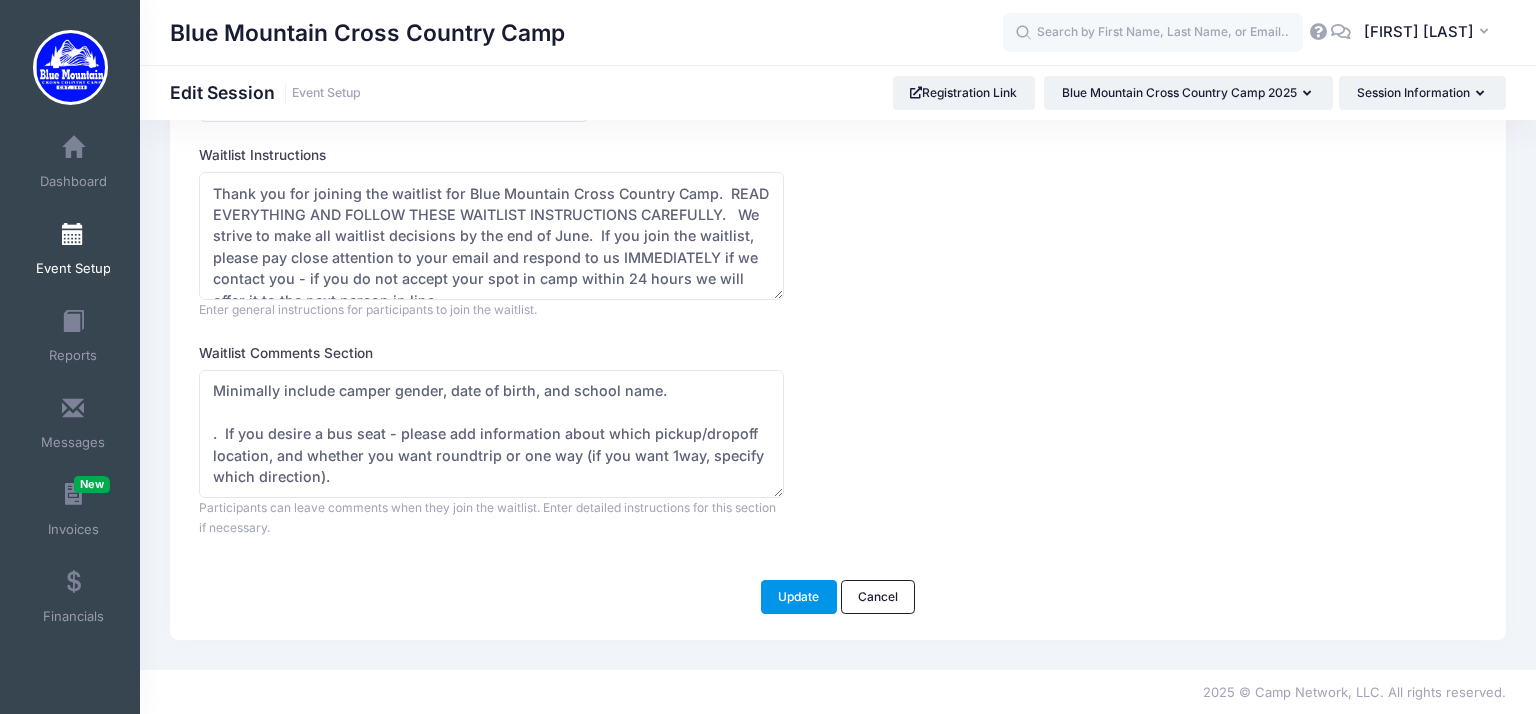 click on "Update" at bounding box center (799, 597) 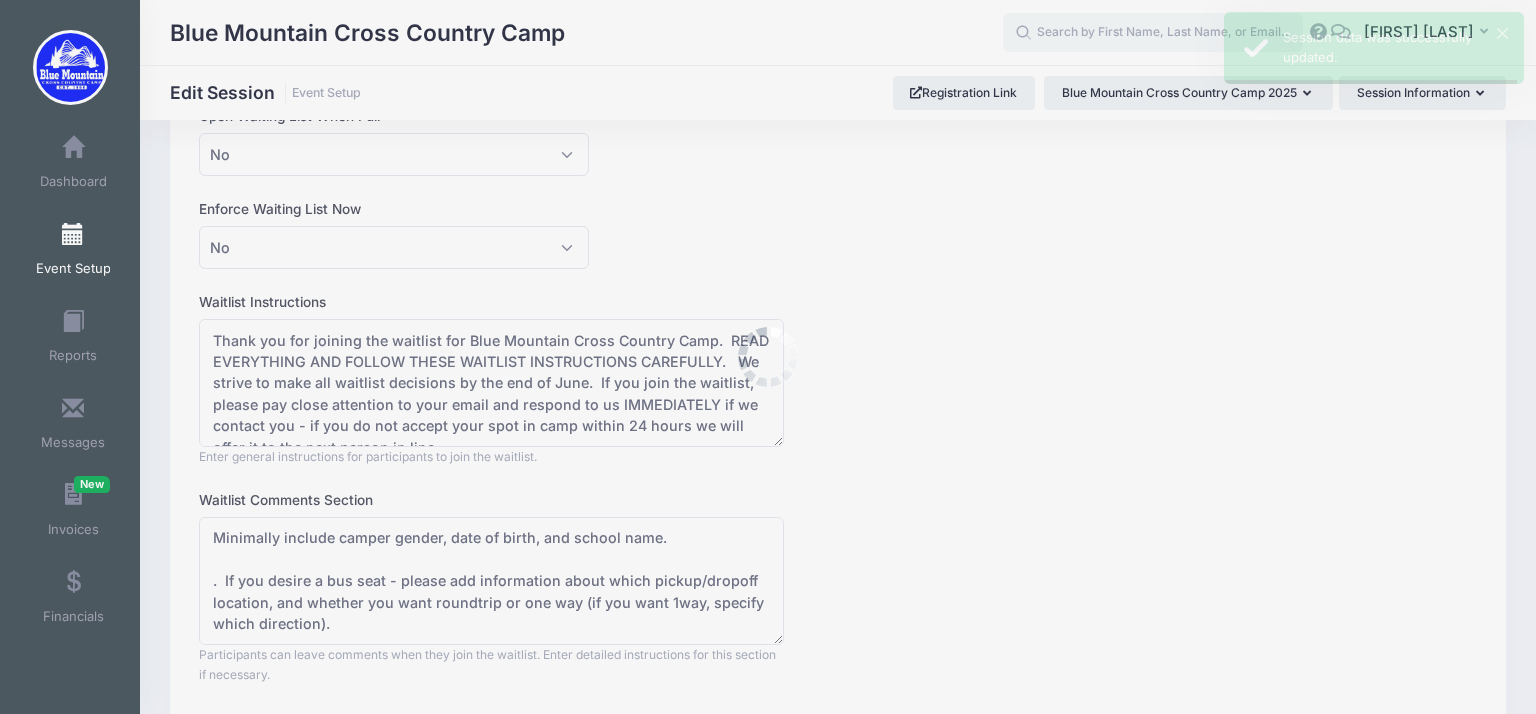 scroll, scrollTop: 0, scrollLeft: 0, axis: both 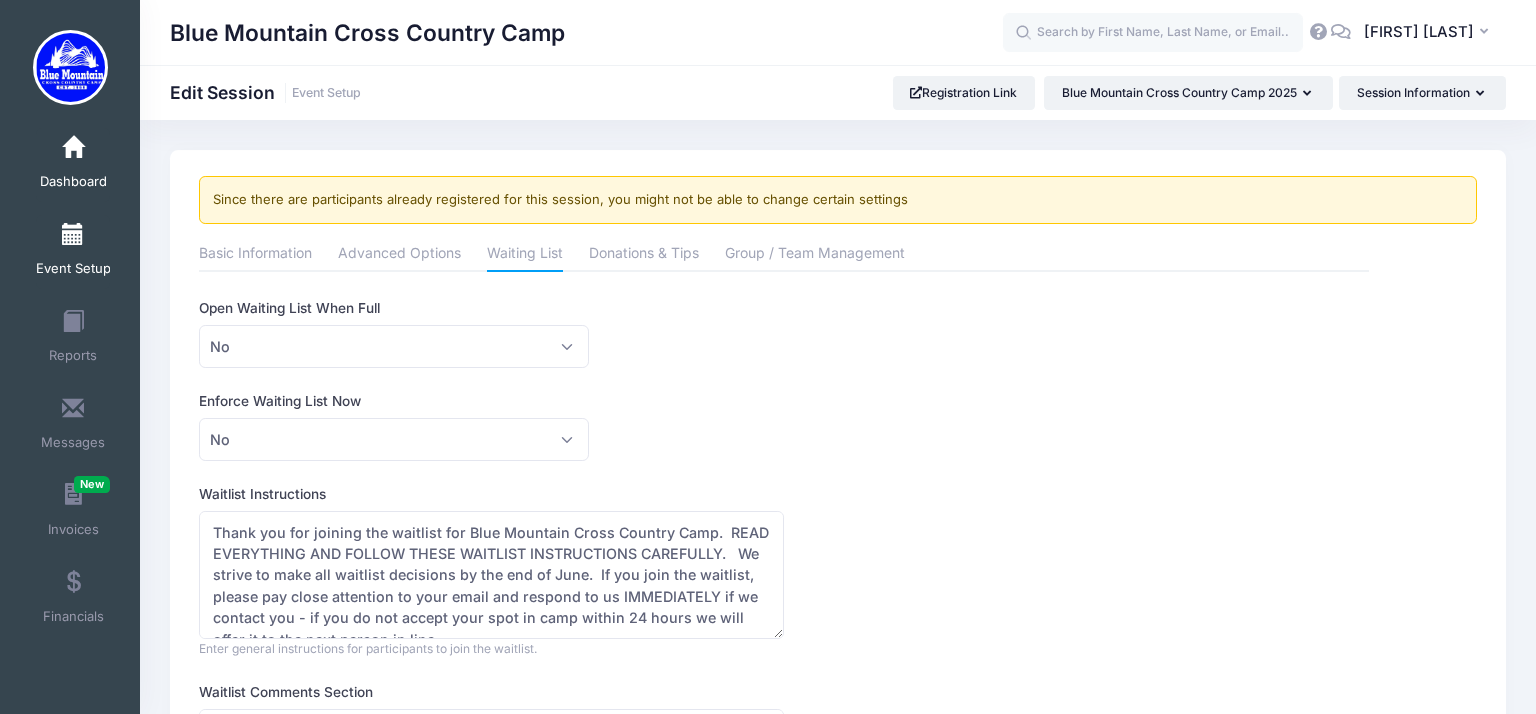 click on "Dashboard" at bounding box center [73, 165] 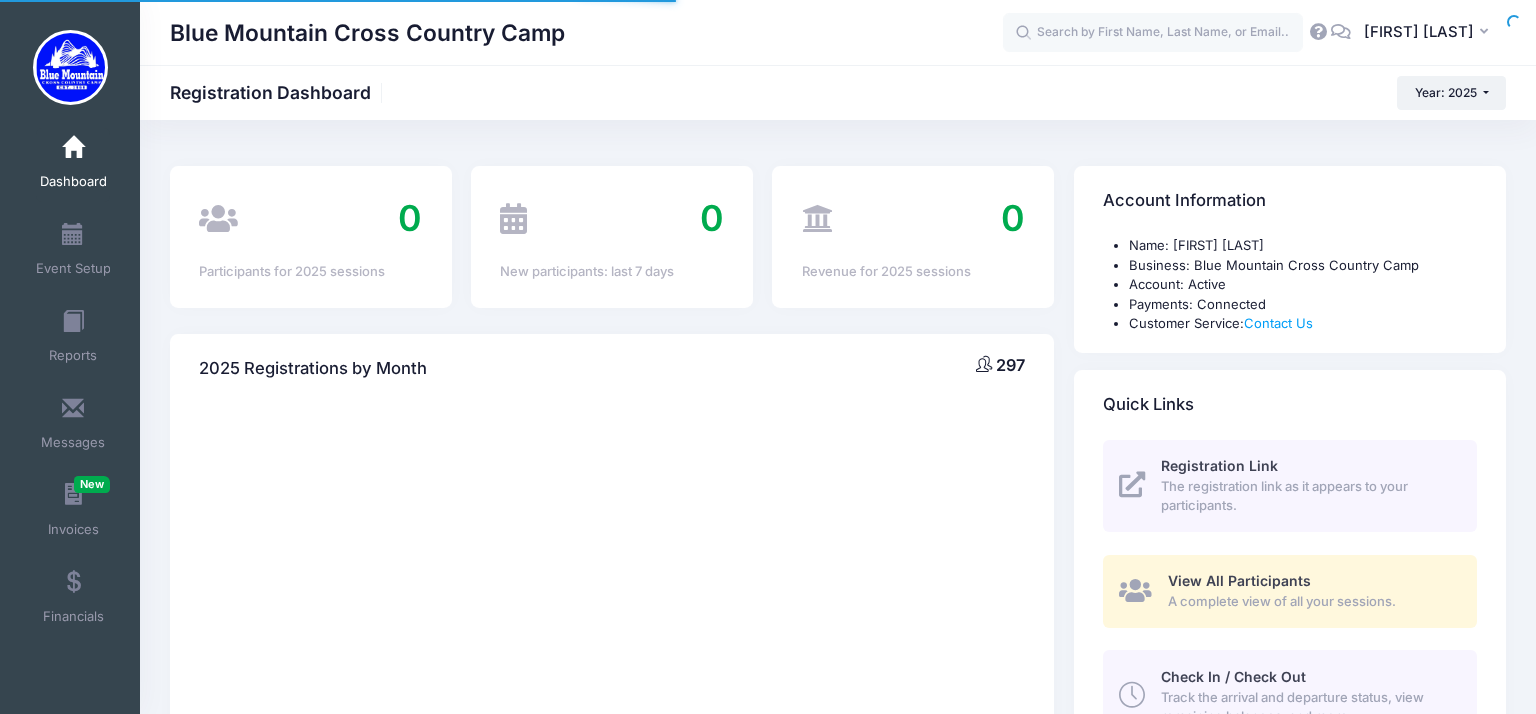 scroll, scrollTop: 0, scrollLeft: 0, axis: both 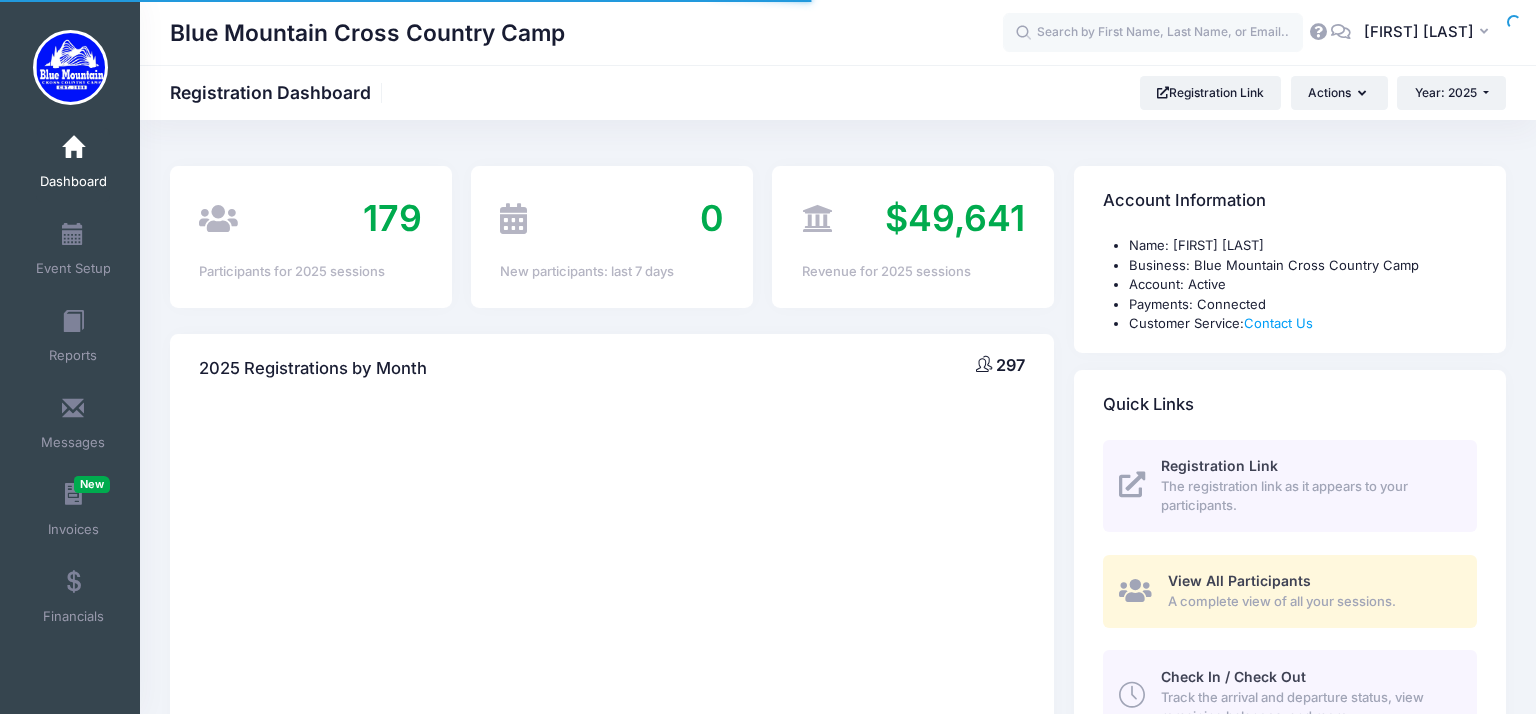 select 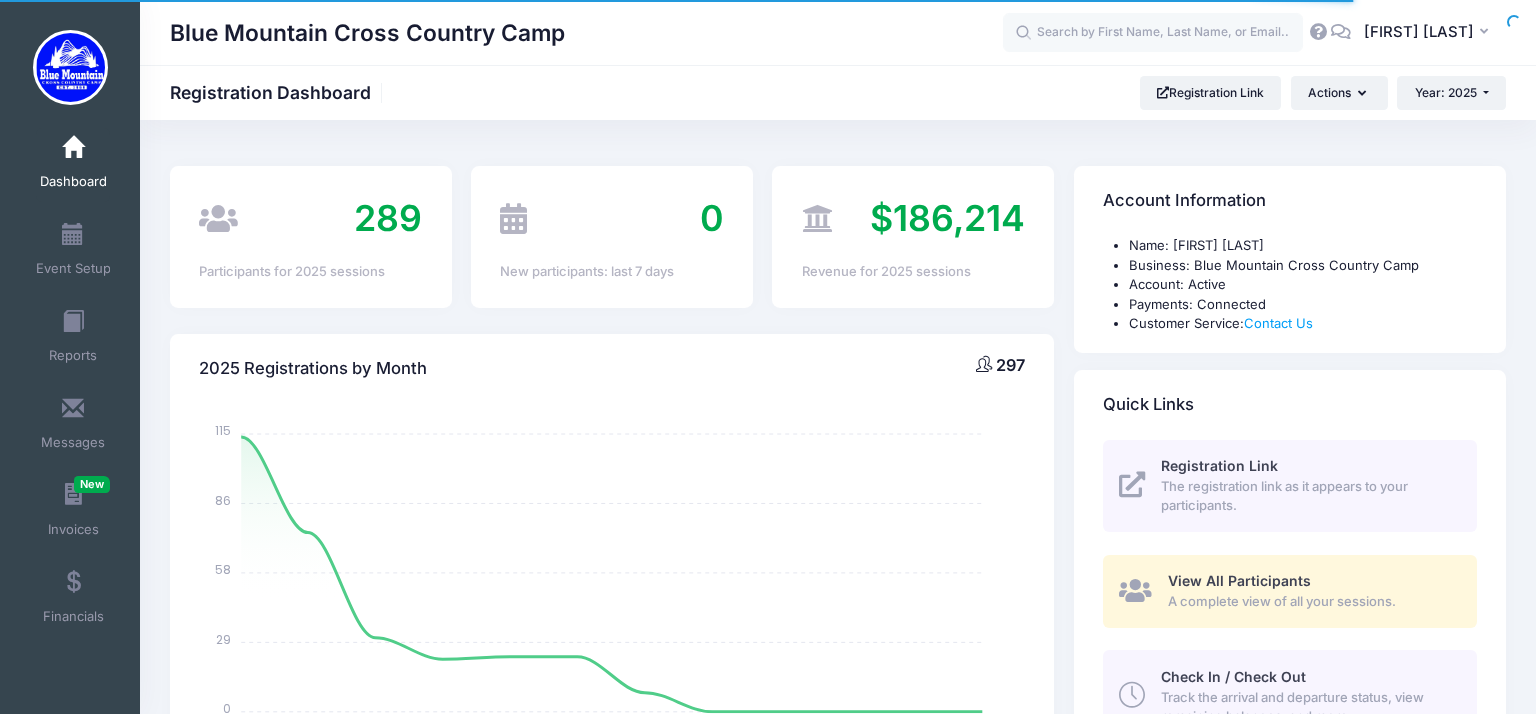 scroll, scrollTop: 0, scrollLeft: 0, axis: both 